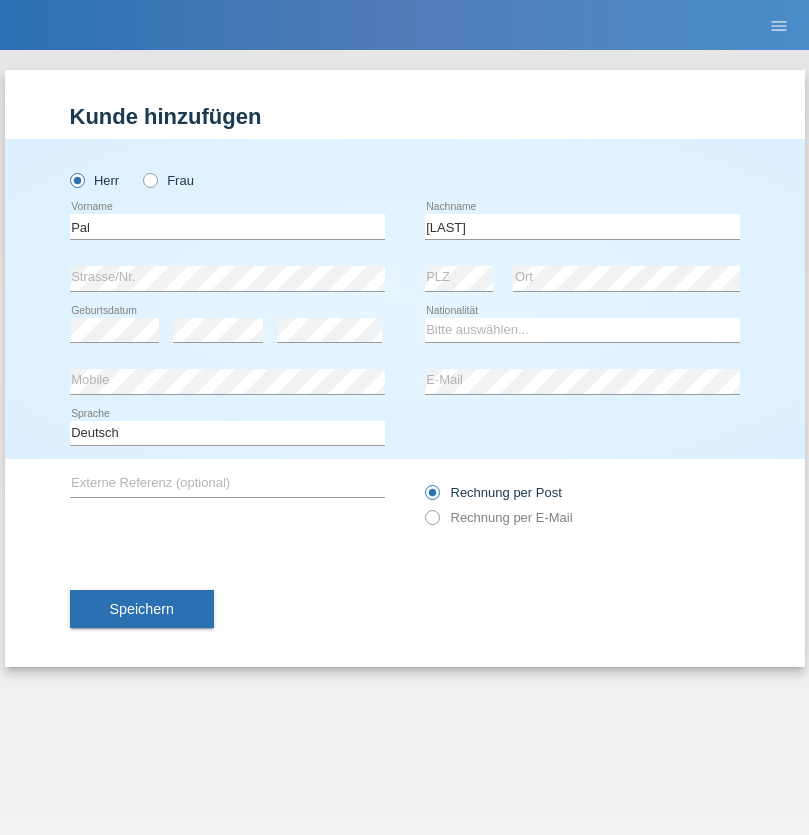 scroll, scrollTop: 0, scrollLeft: 0, axis: both 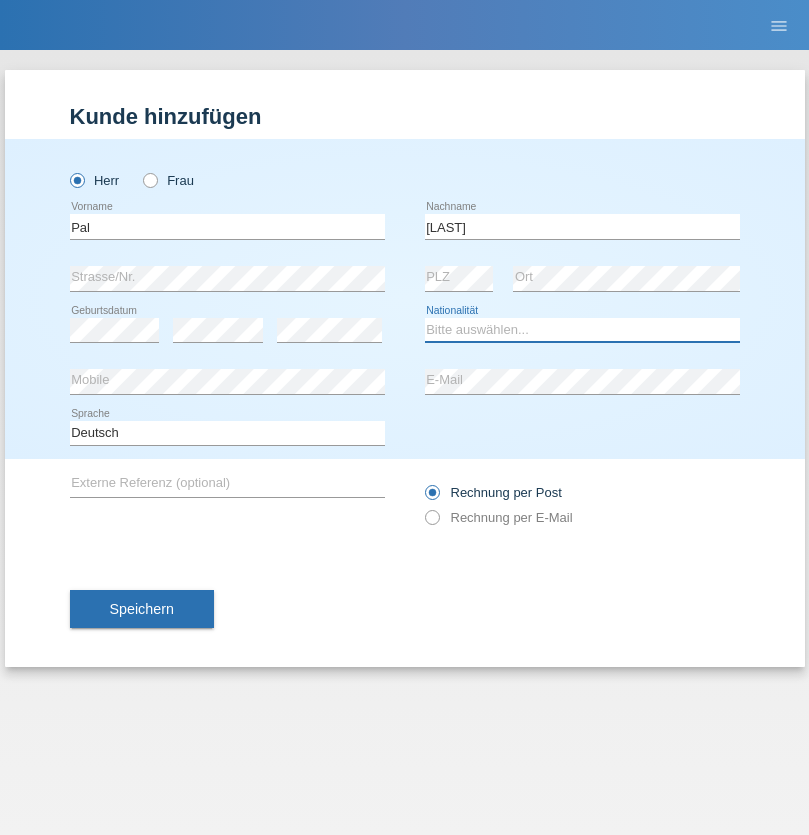 select on "HU" 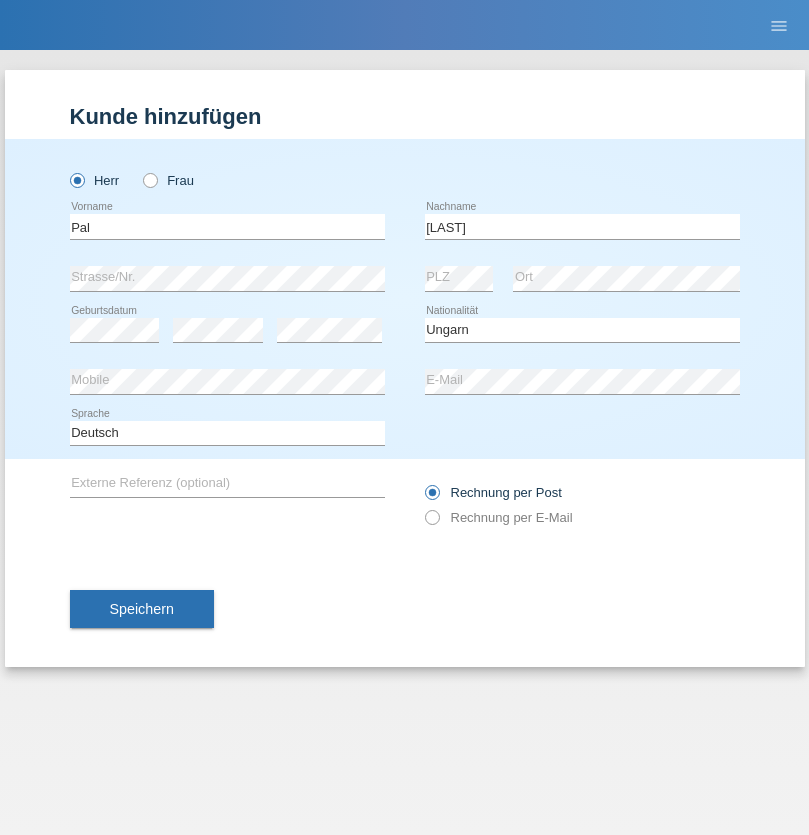 select on "C" 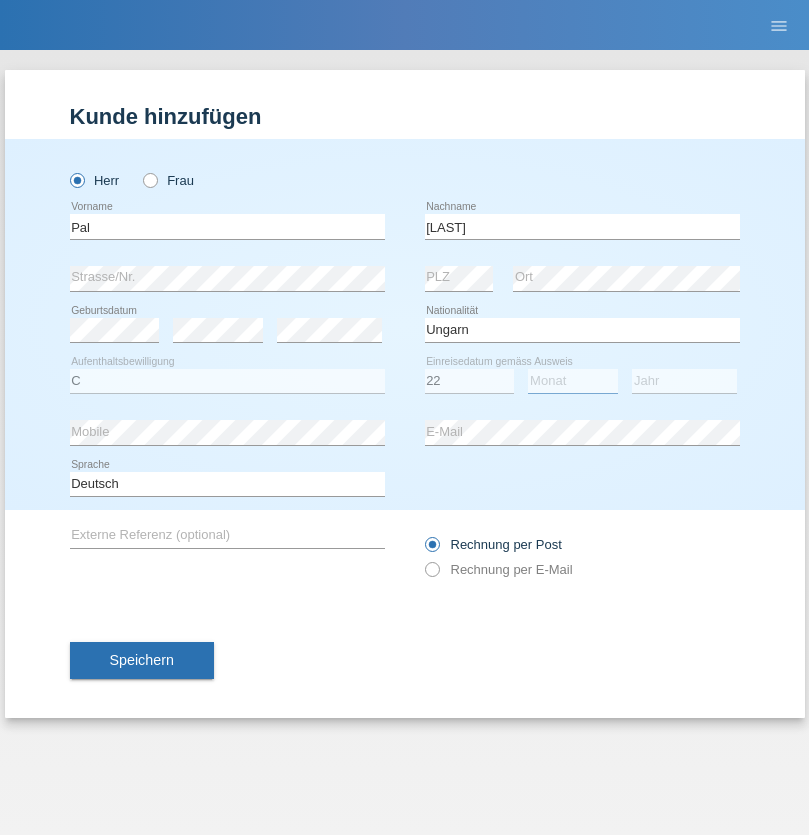 select on "05" 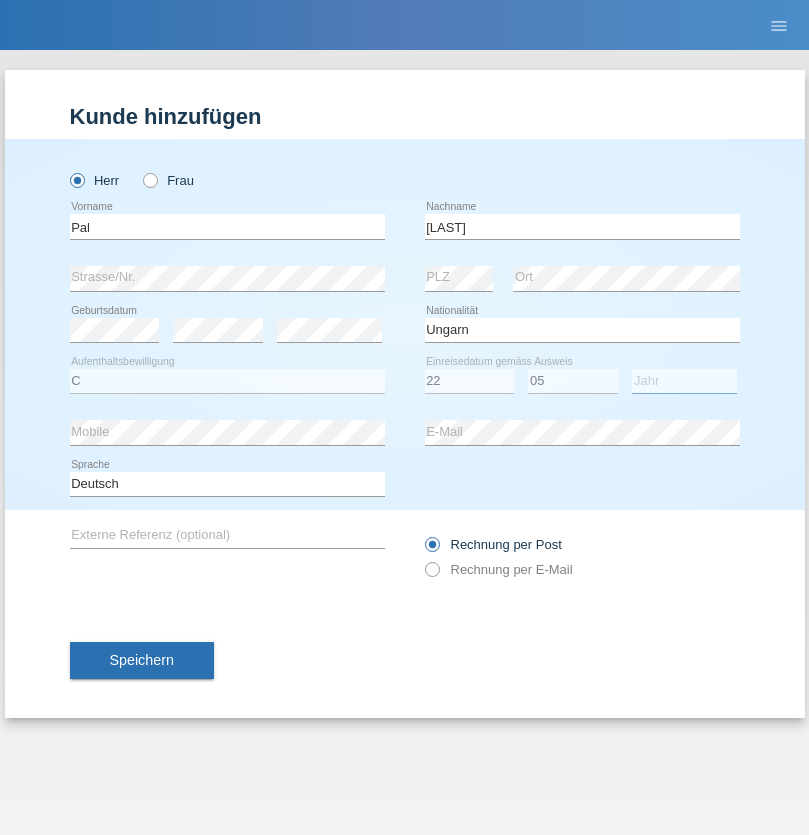 select on "2021" 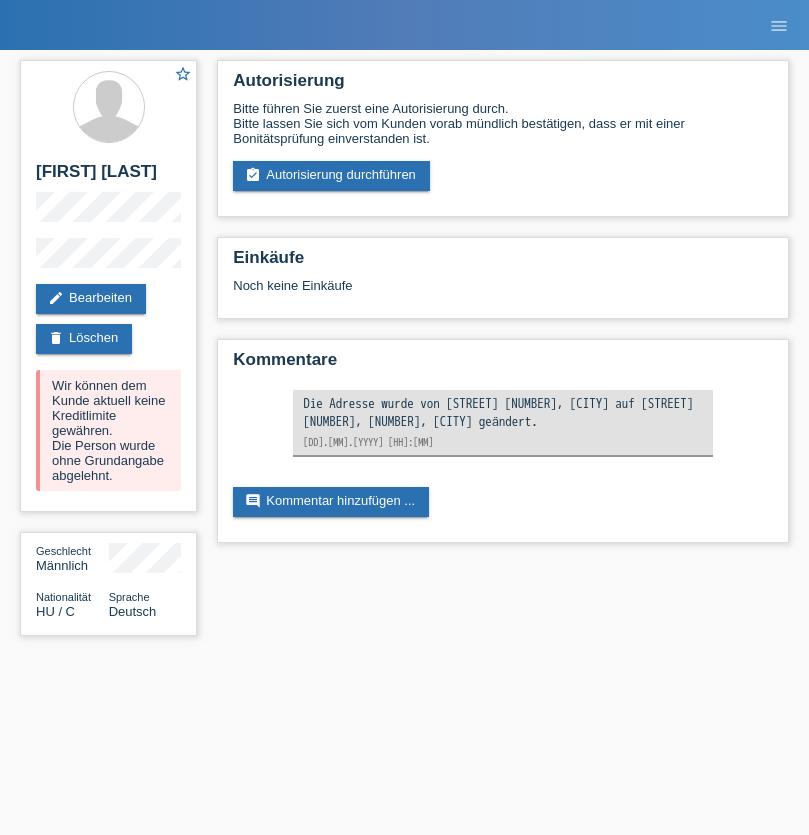 scroll, scrollTop: 0, scrollLeft: 0, axis: both 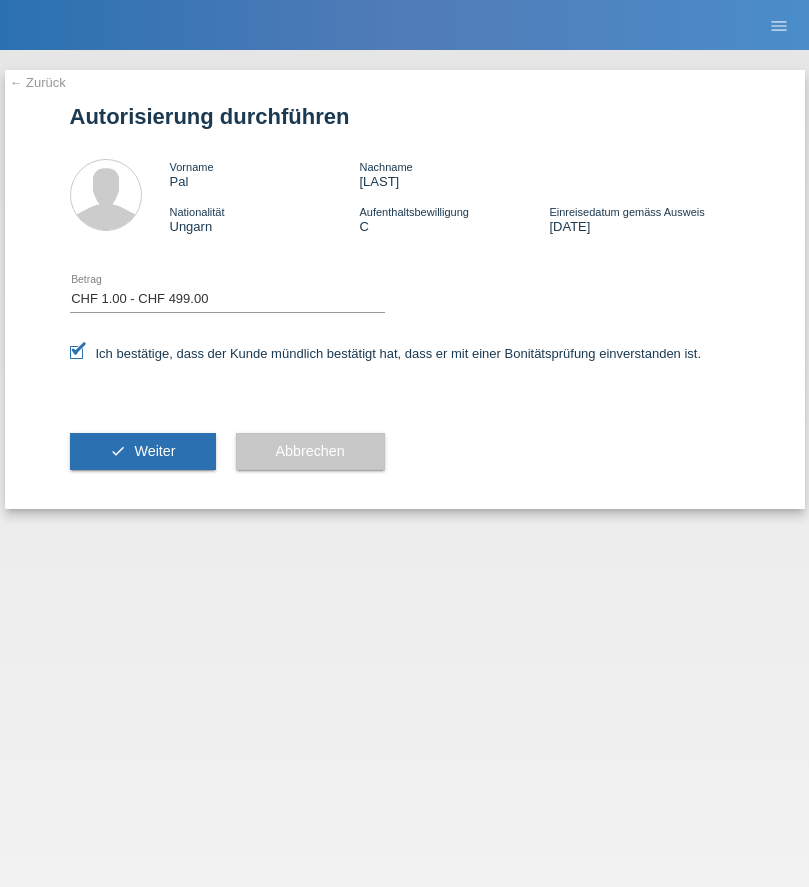 select on "1" 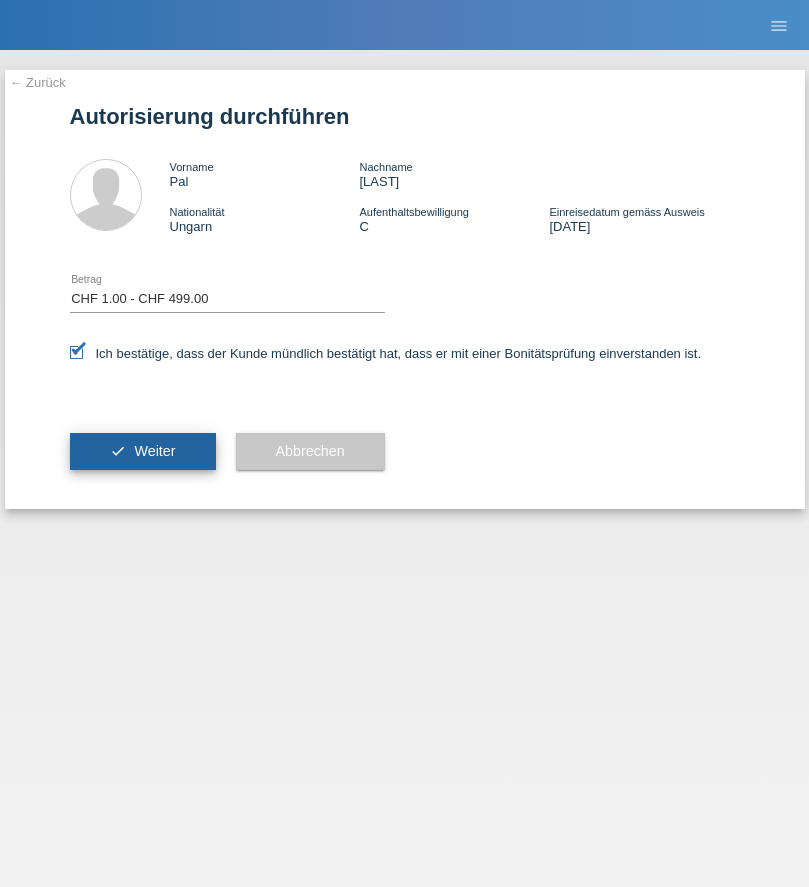 click on "Weiter" at bounding box center [154, 451] 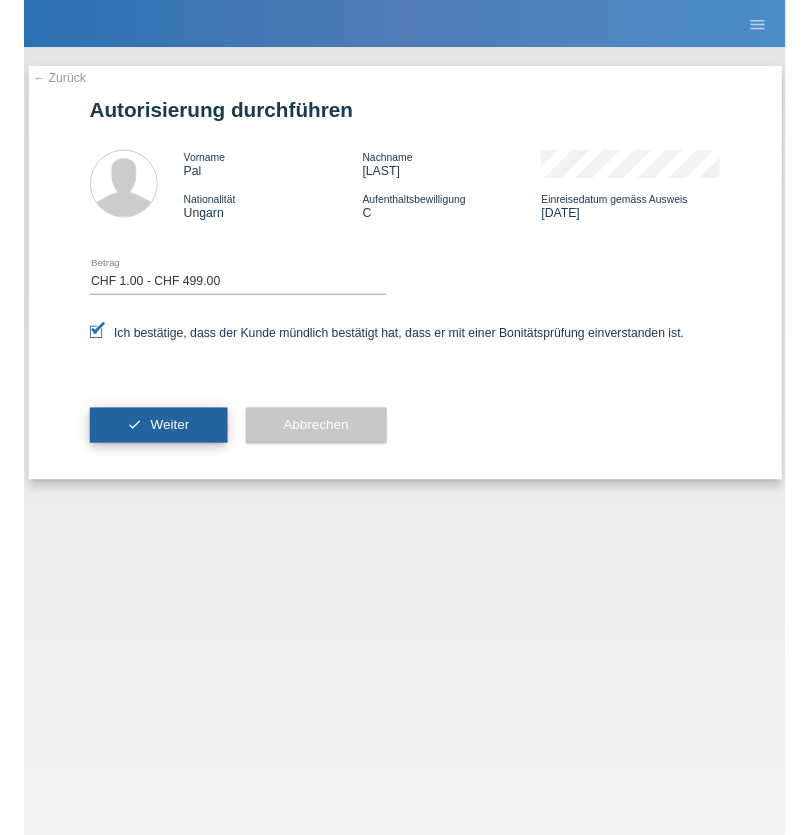 scroll, scrollTop: 0, scrollLeft: 0, axis: both 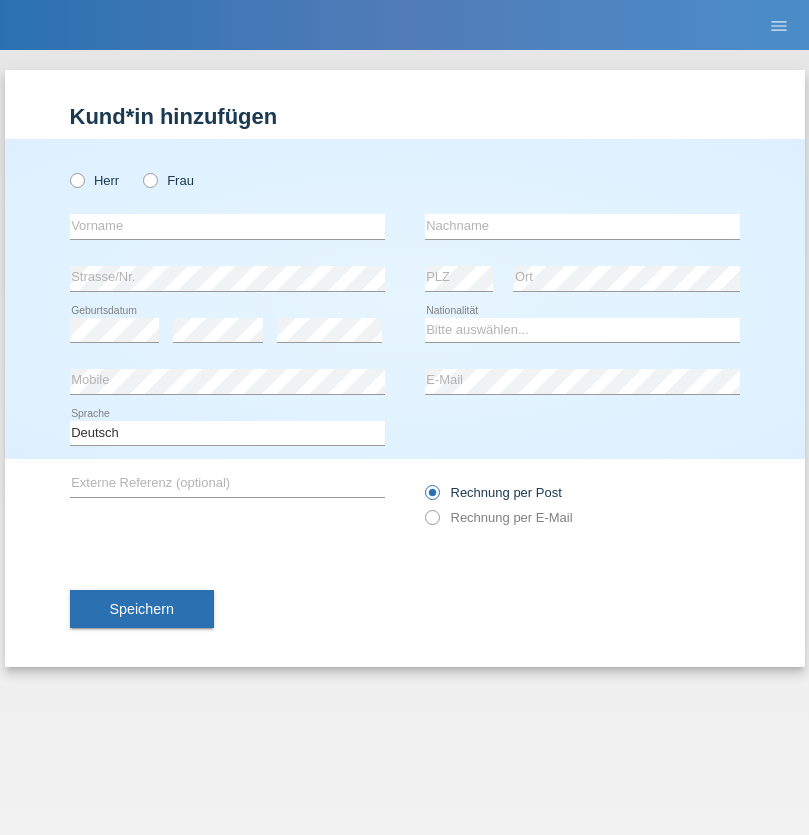 radio on "true" 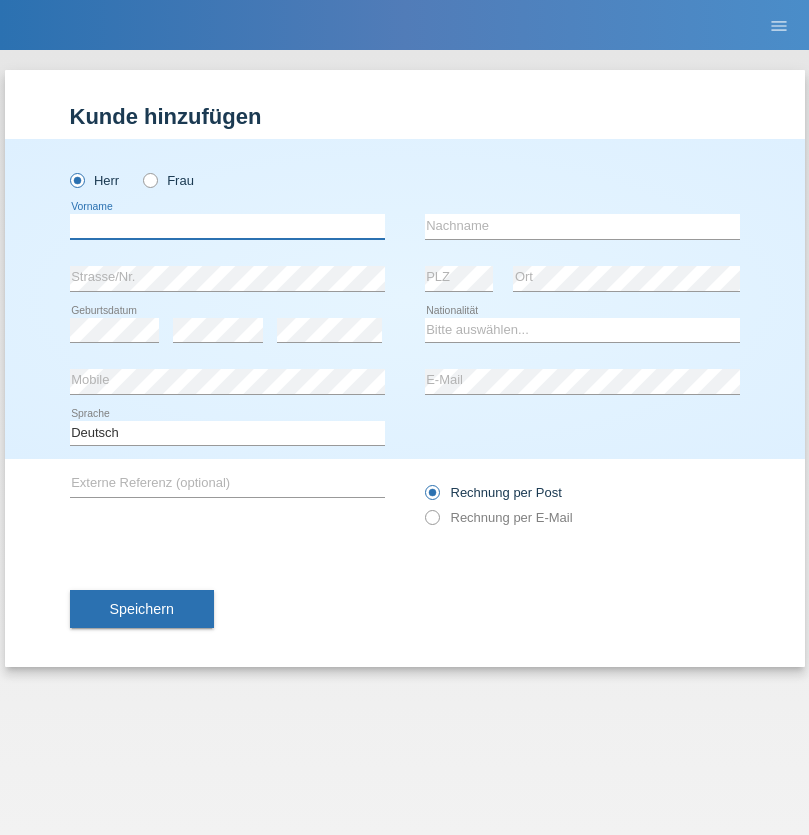 click at bounding box center (227, 226) 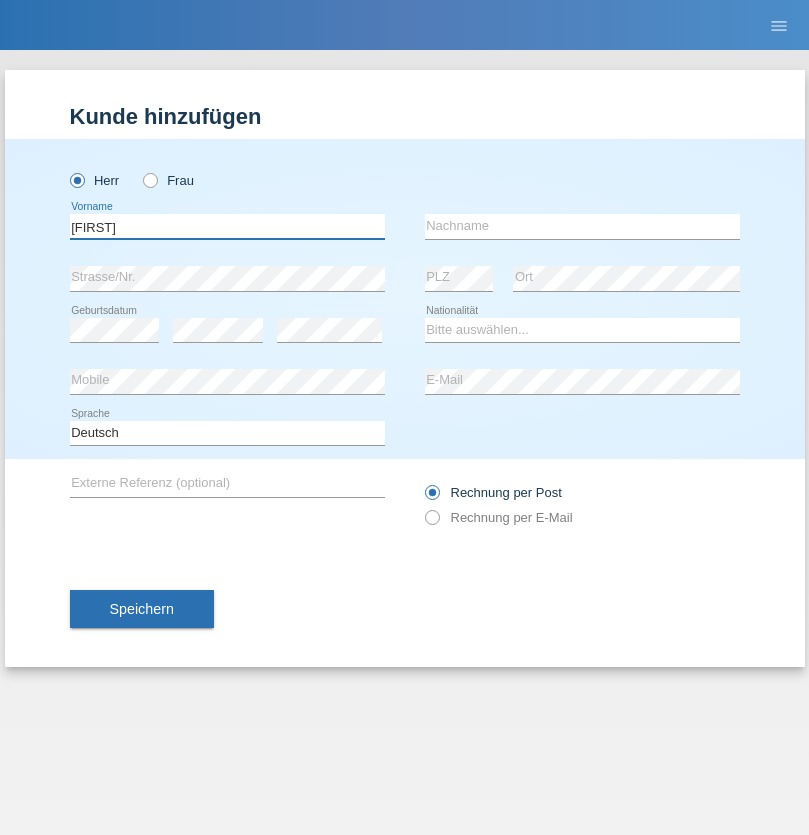 type on "[FIRST]" 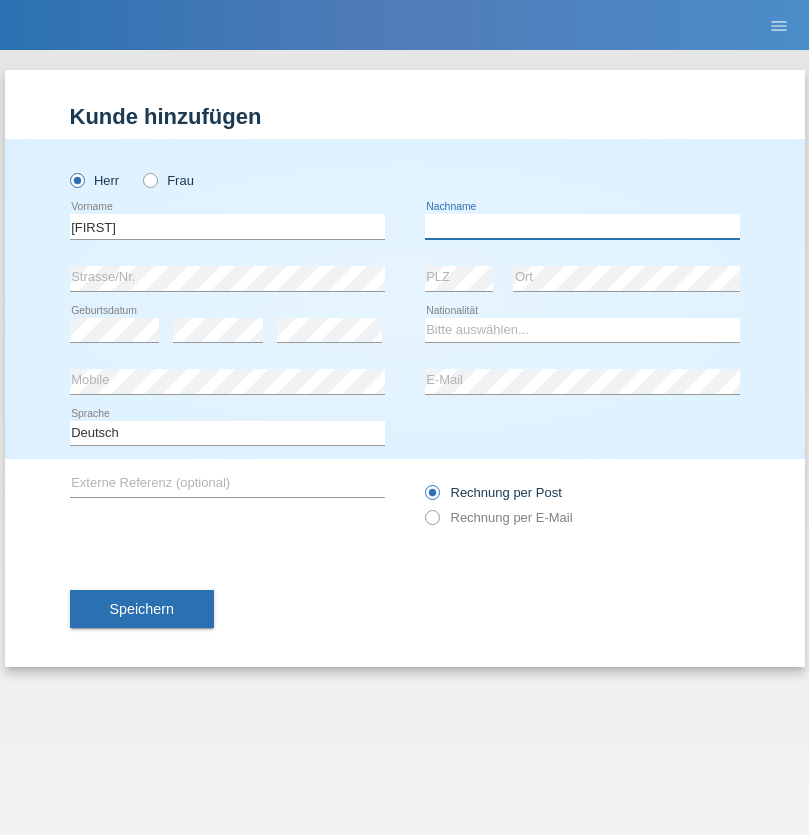 click at bounding box center (582, 226) 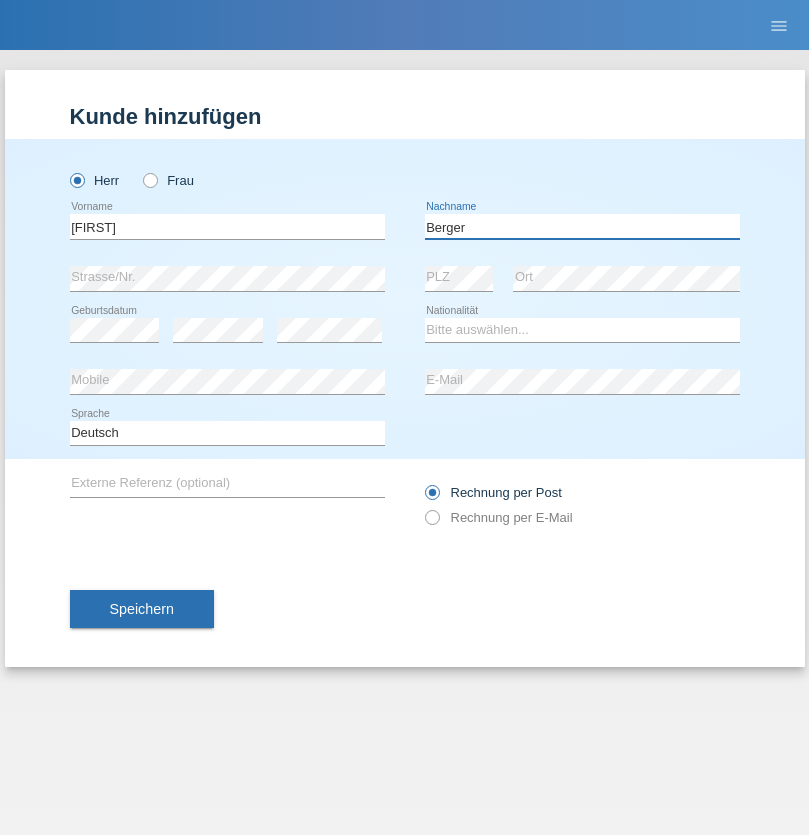 type on "Berger" 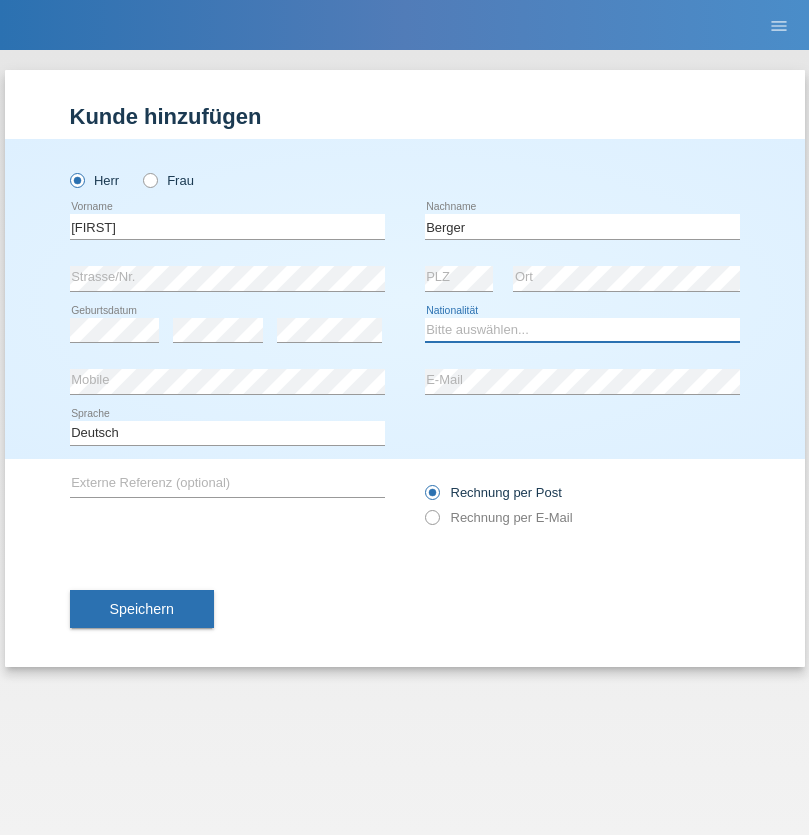 select on "CH" 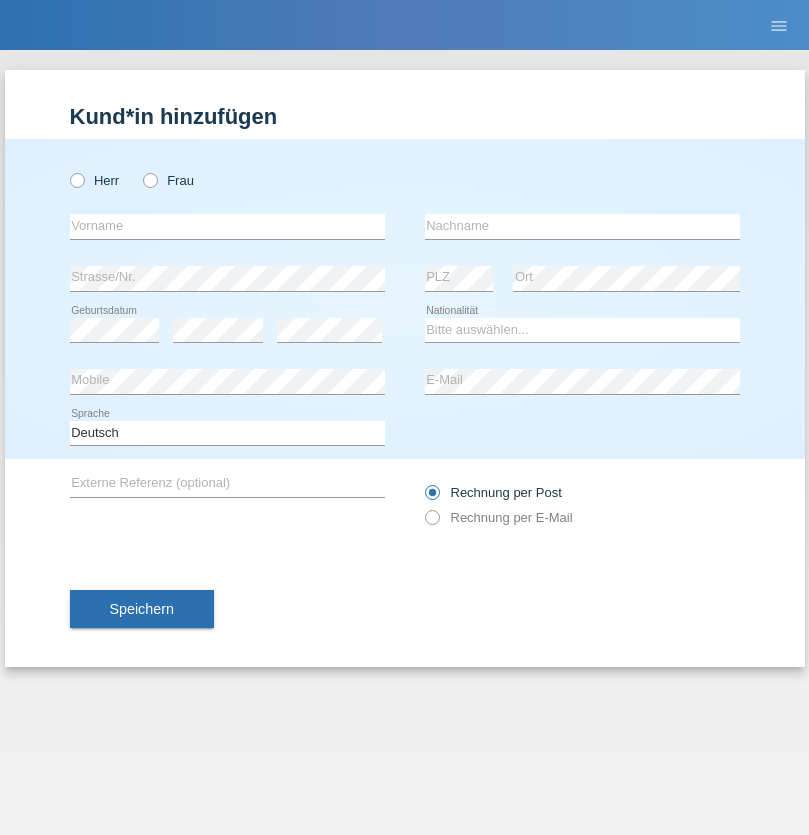 scroll, scrollTop: 0, scrollLeft: 0, axis: both 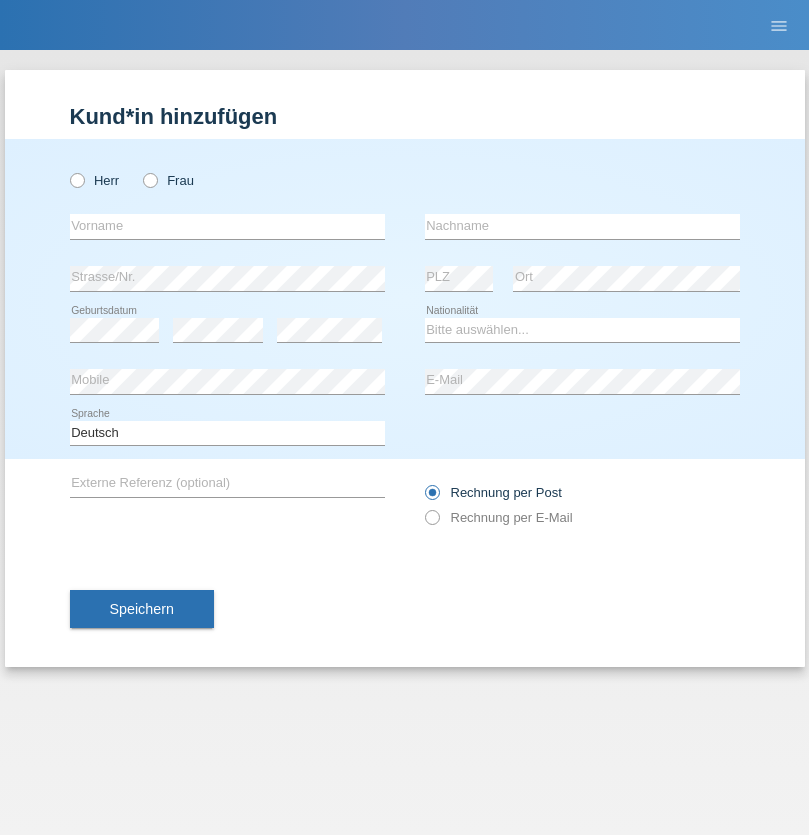 radio on "true" 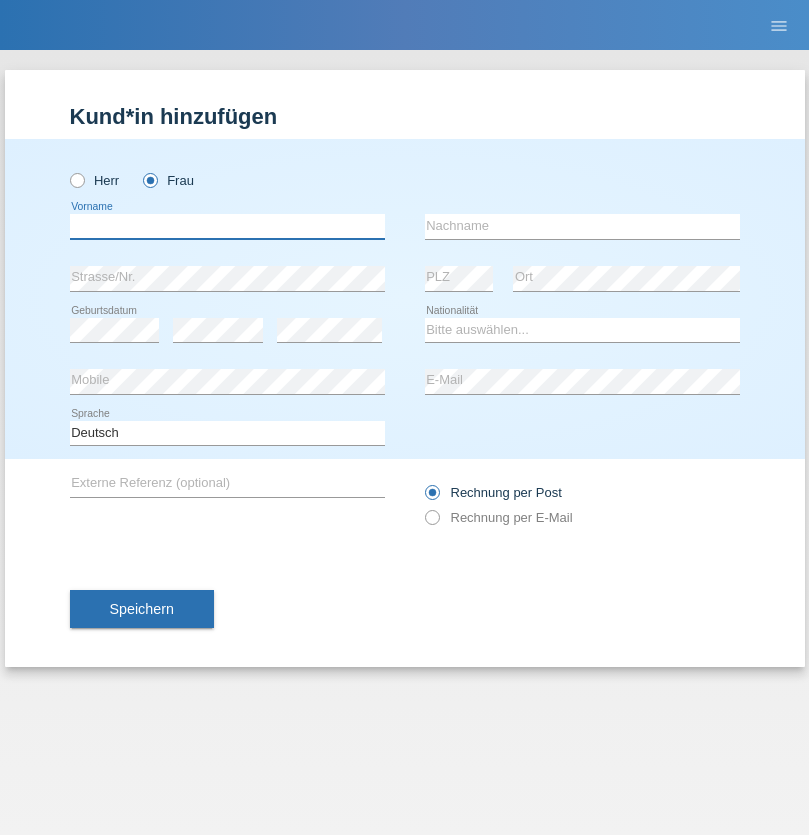 click at bounding box center (227, 226) 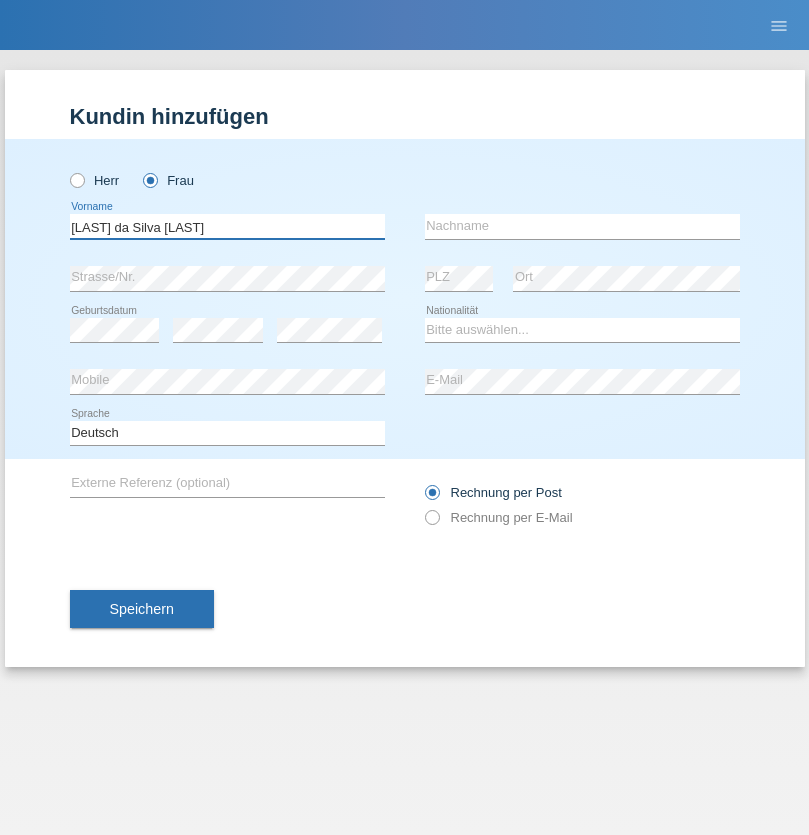 type on "Teixeira da Silva Moço" 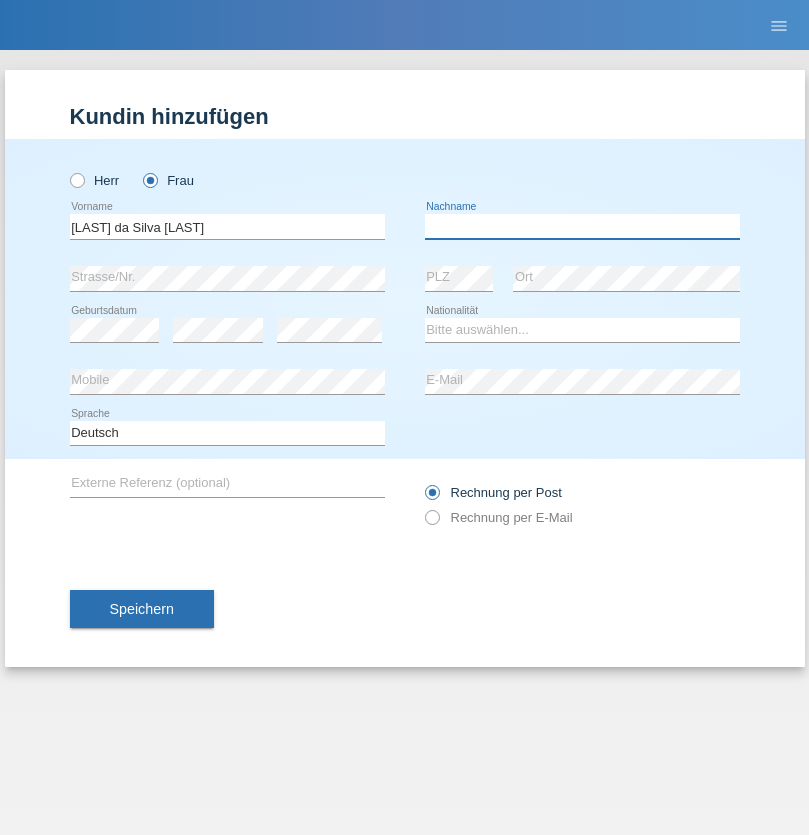 click at bounding box center (582, 226) 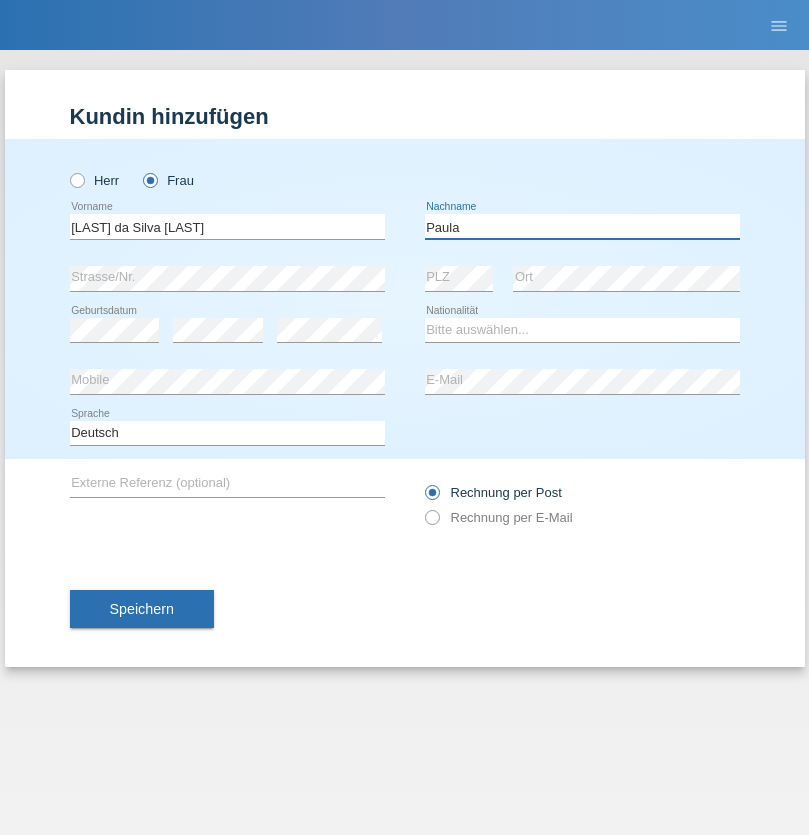 type on "Paula" 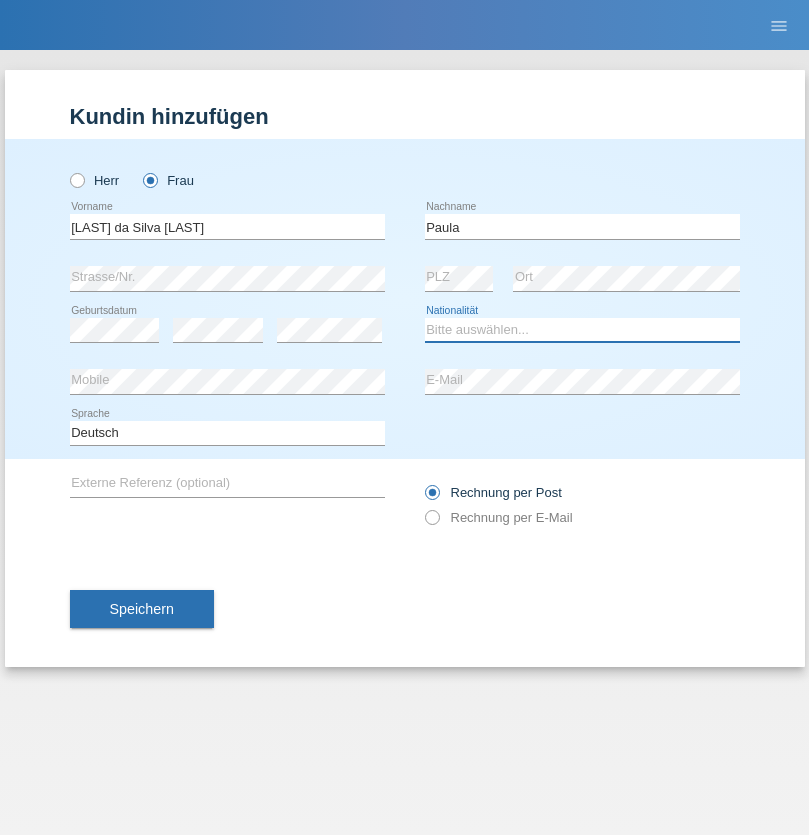 select on "PT" 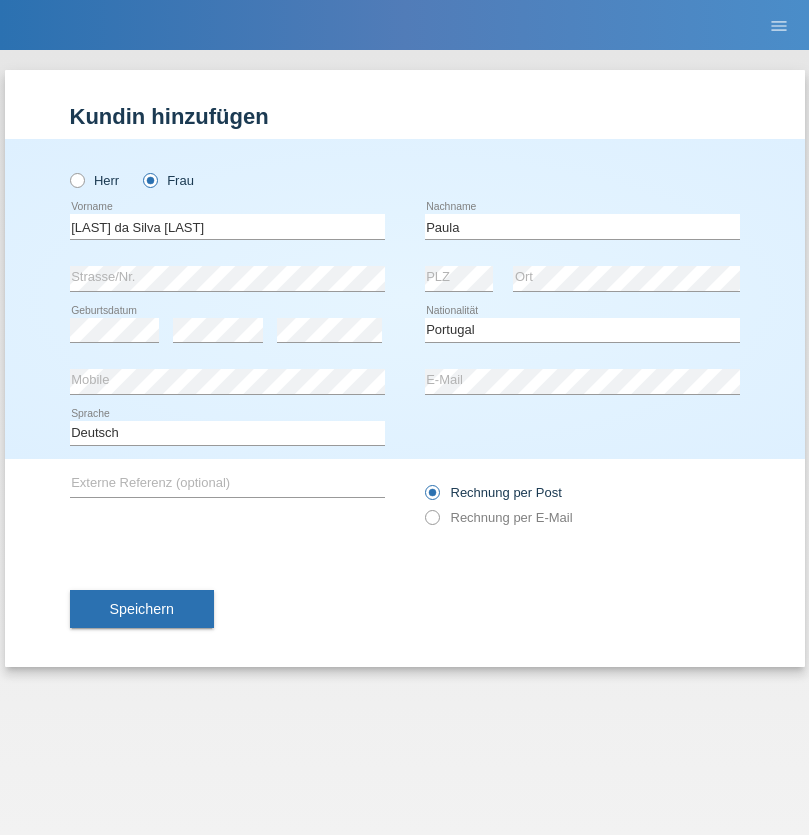 select on "C" 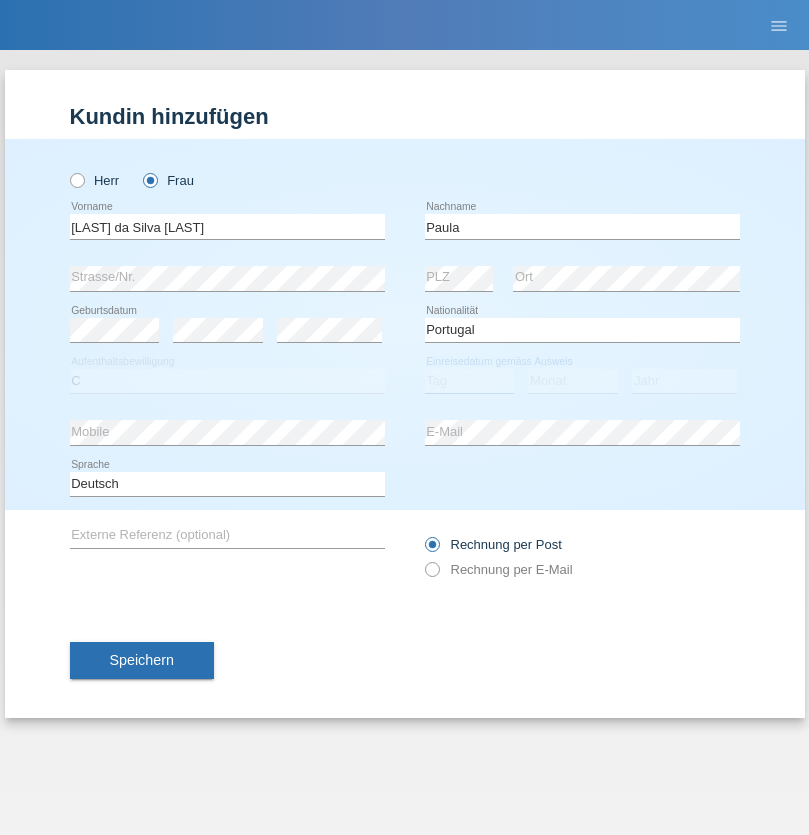 select on "28" 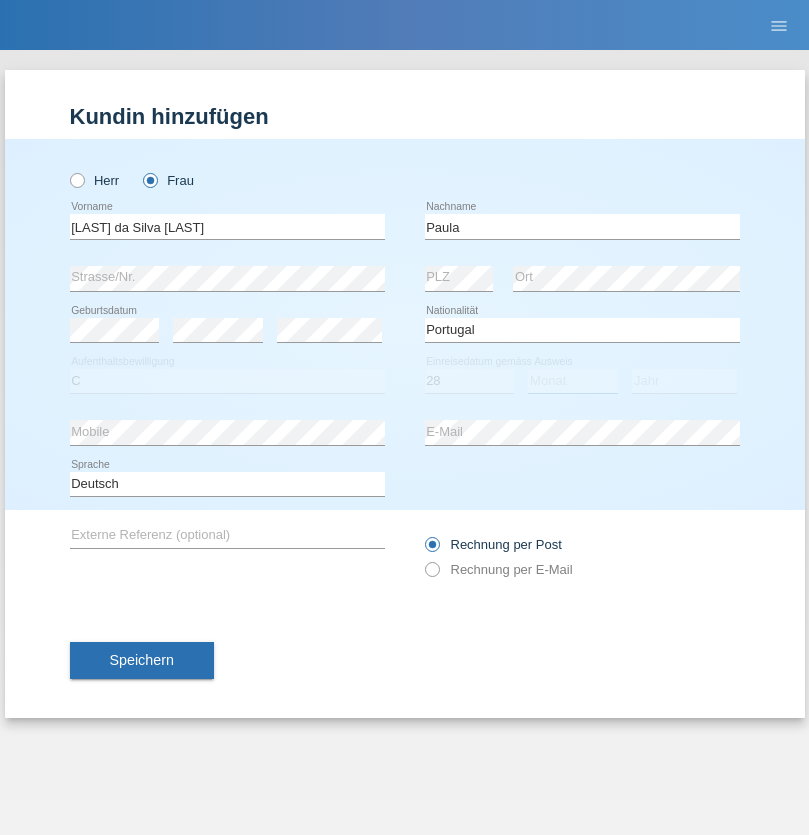 select on "03" 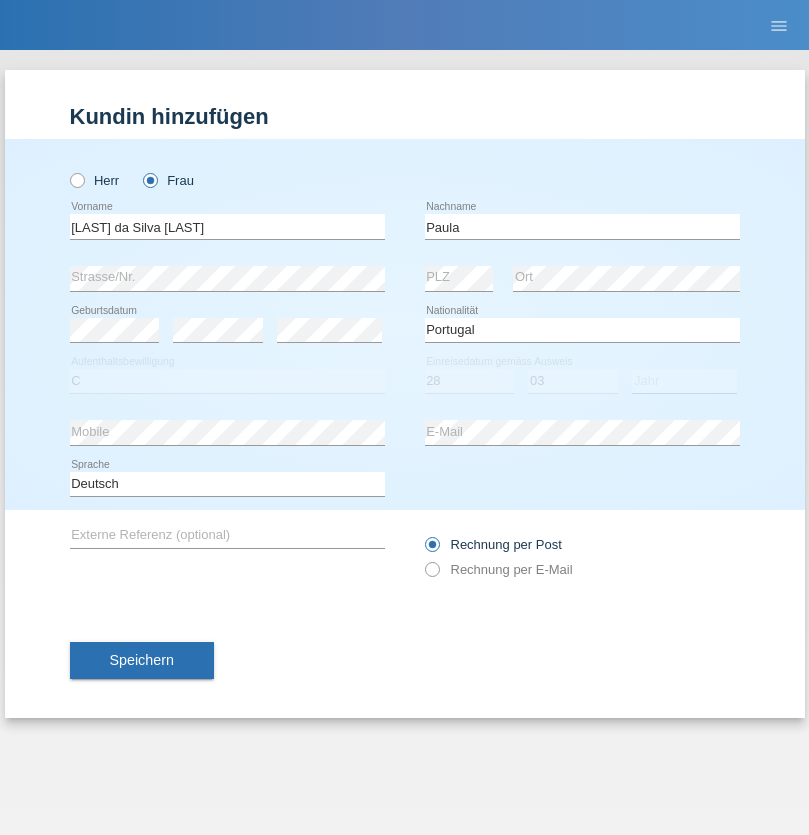 select on "2005" 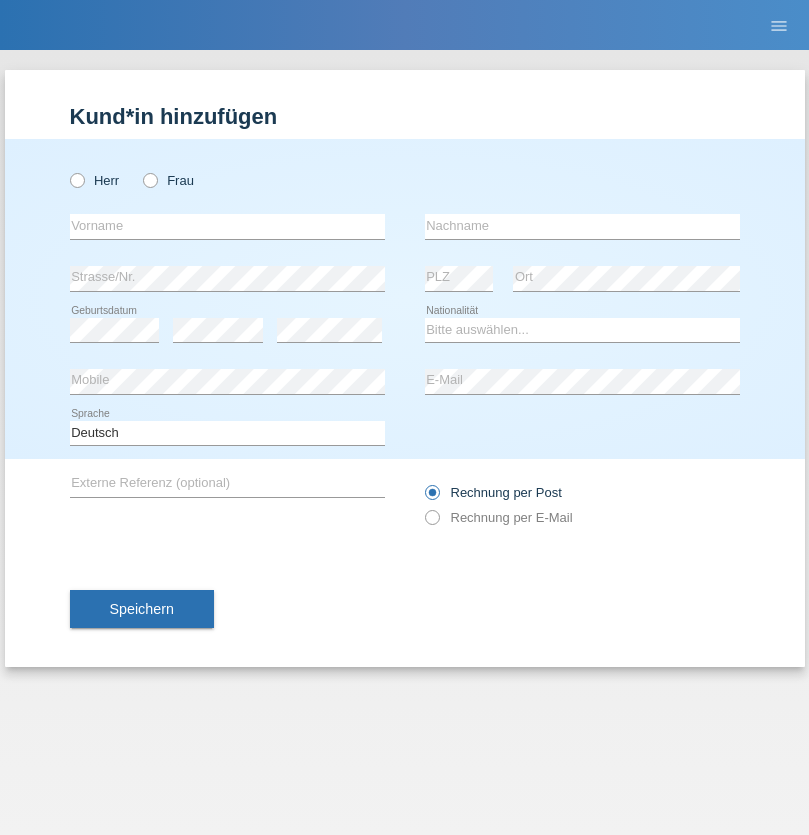 scroll, scrollTop: 0, scrollLeft: 0, axis: both 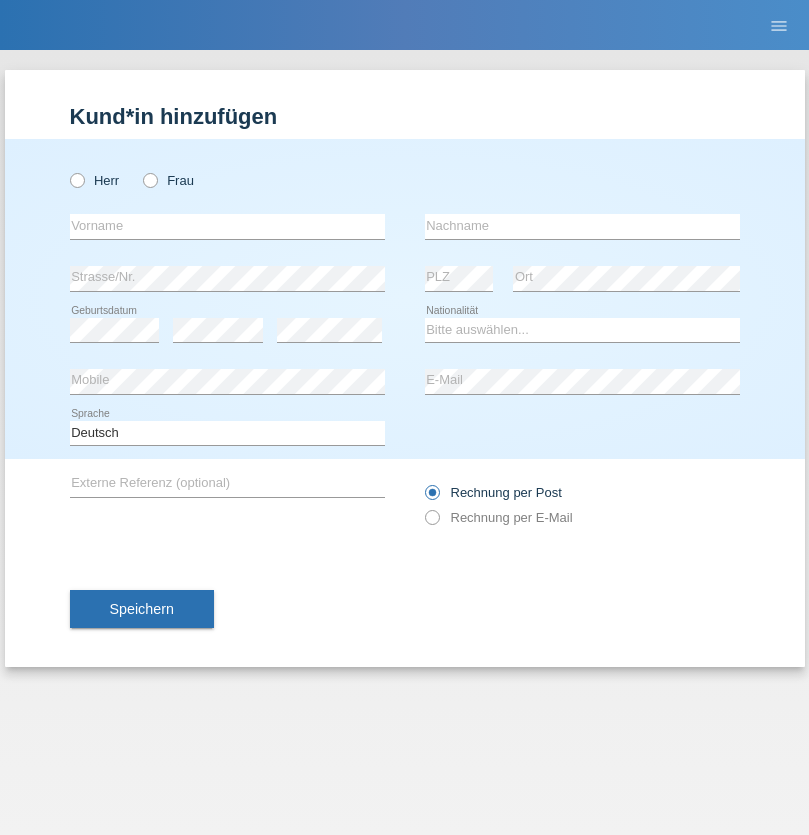radio on "true" 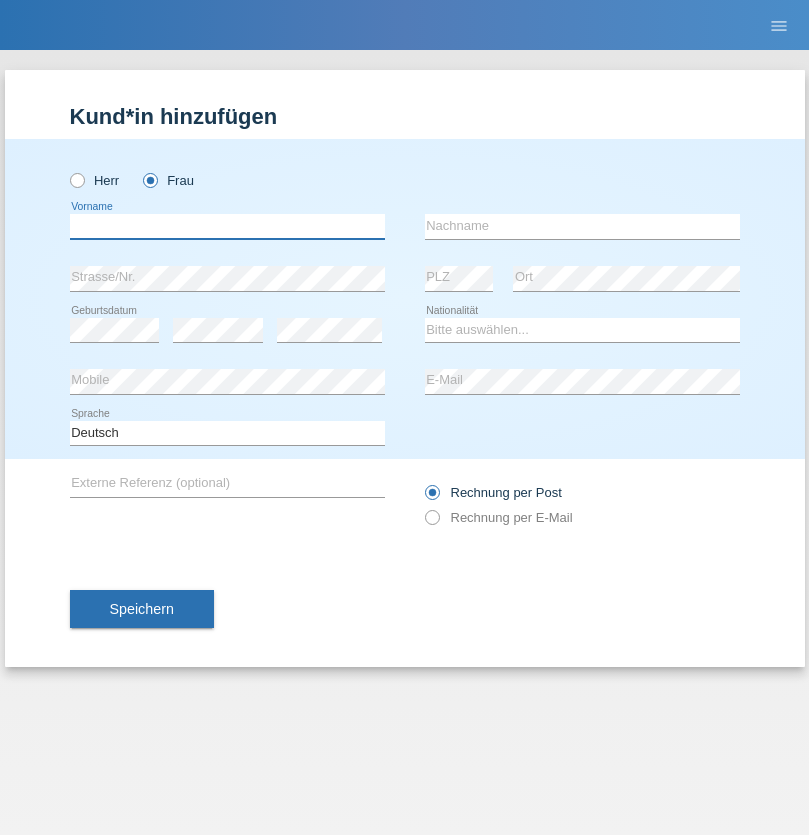 click at bounding box center (227, 226) 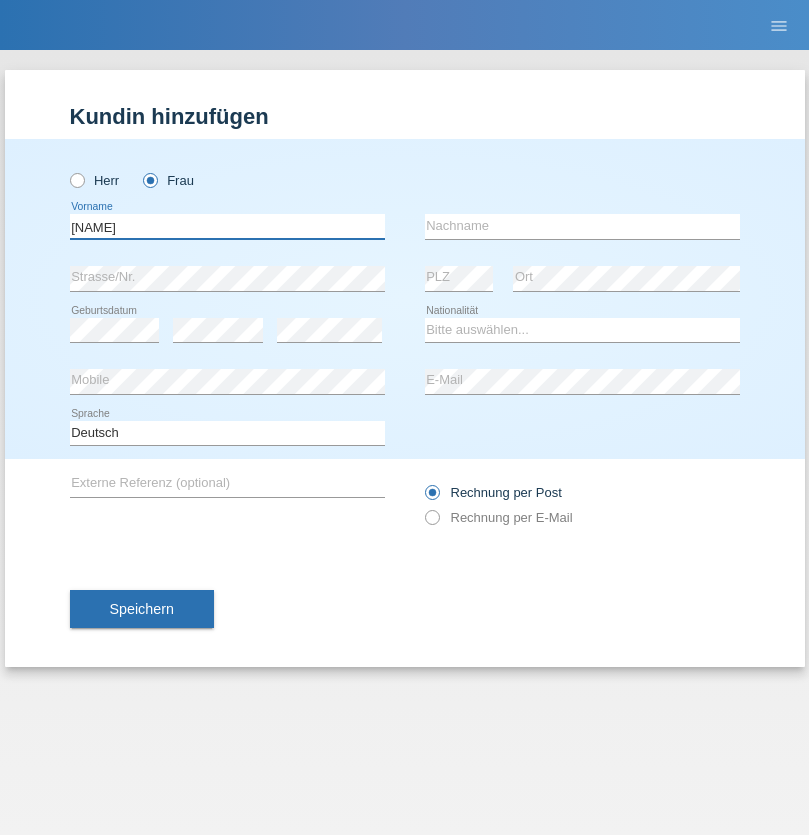 type on "[NAME]" 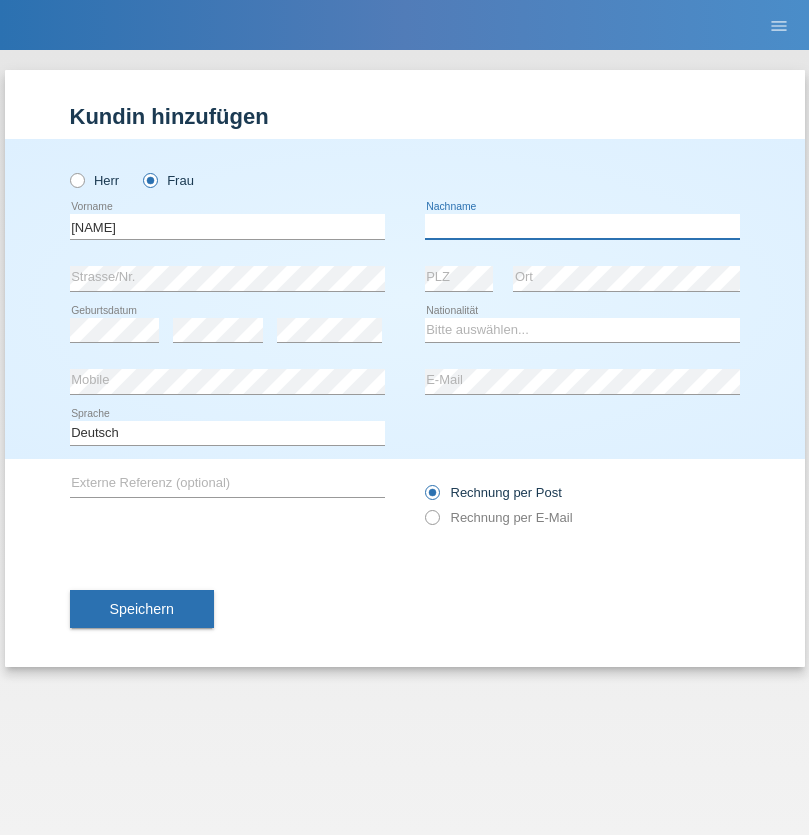 click at bounding box center [582, 226] 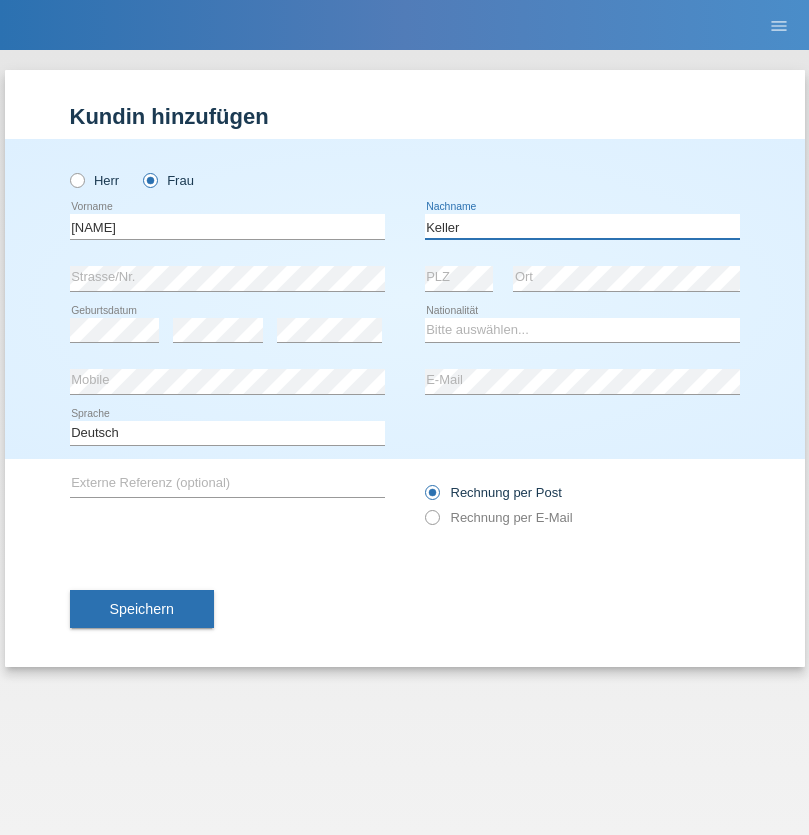 type on "Keller" 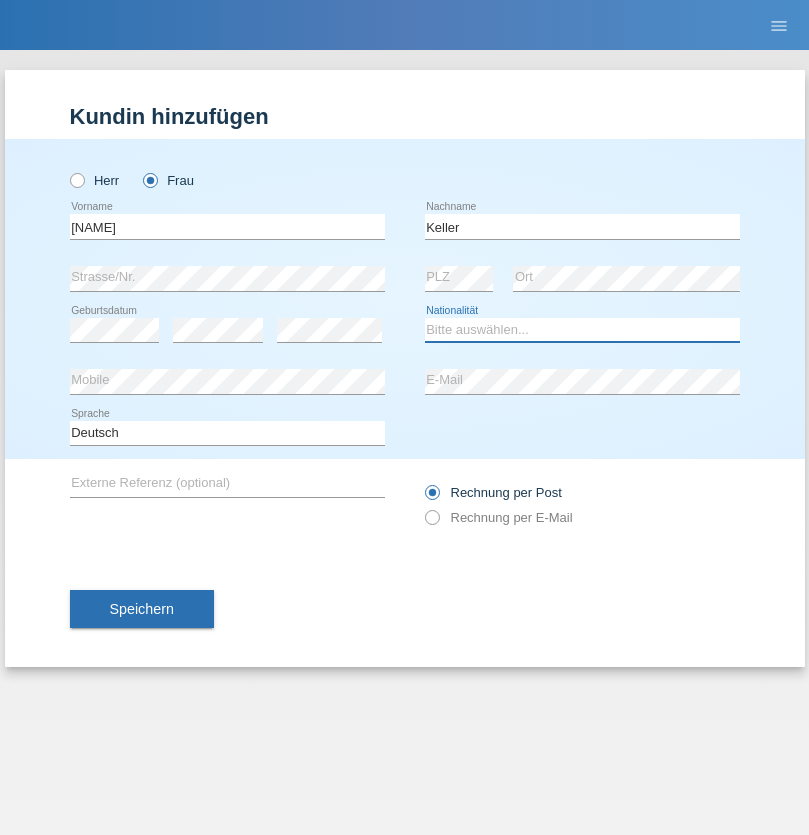 select on "CH" 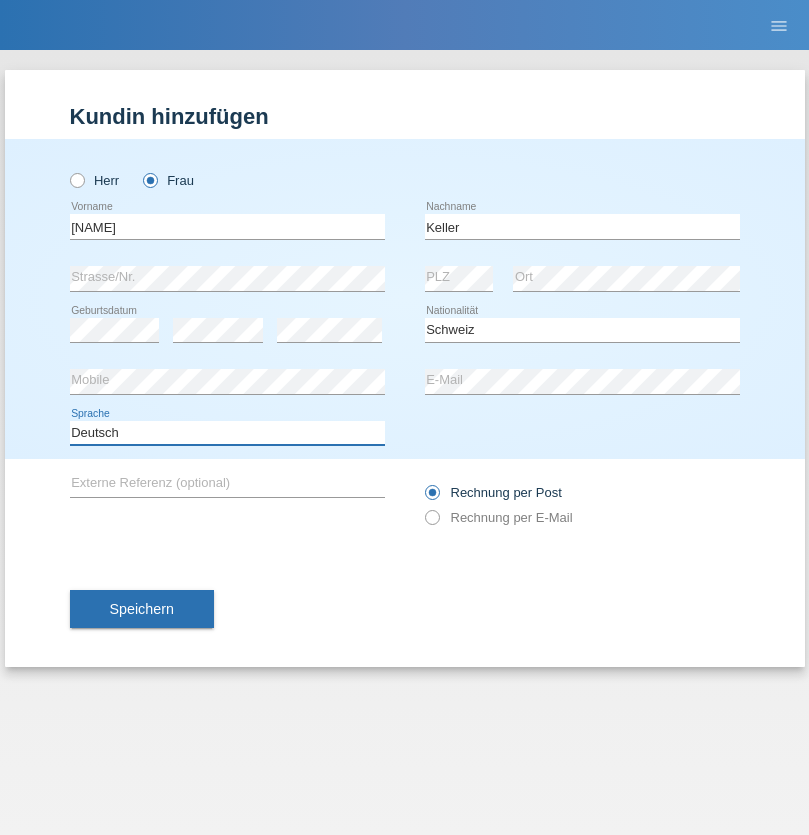 select on "en" 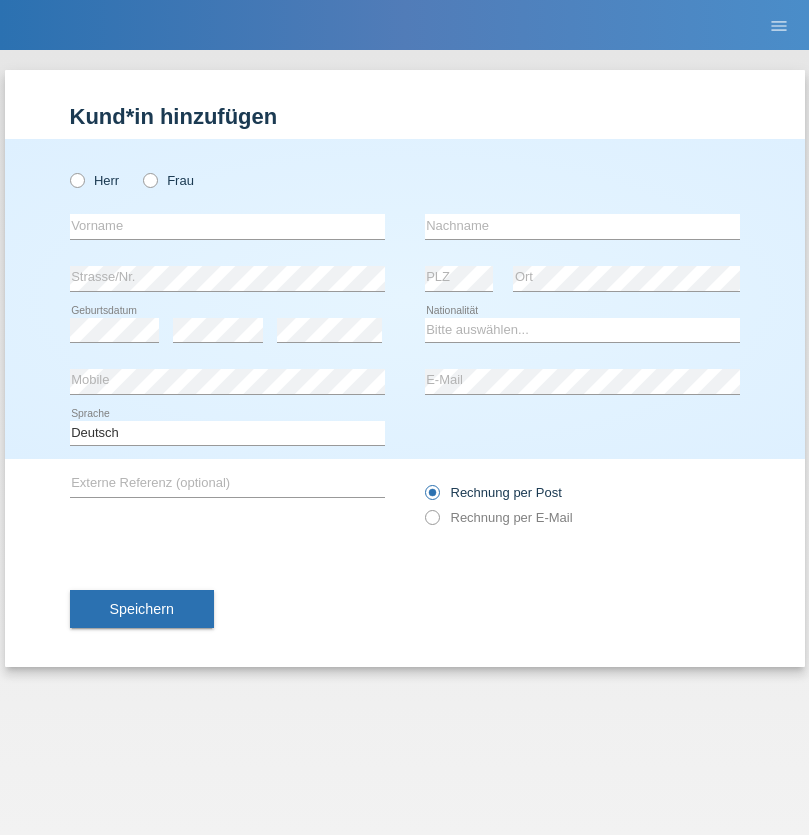 scroll, scrollTop: 0, scrollLeft: 0, axis: both 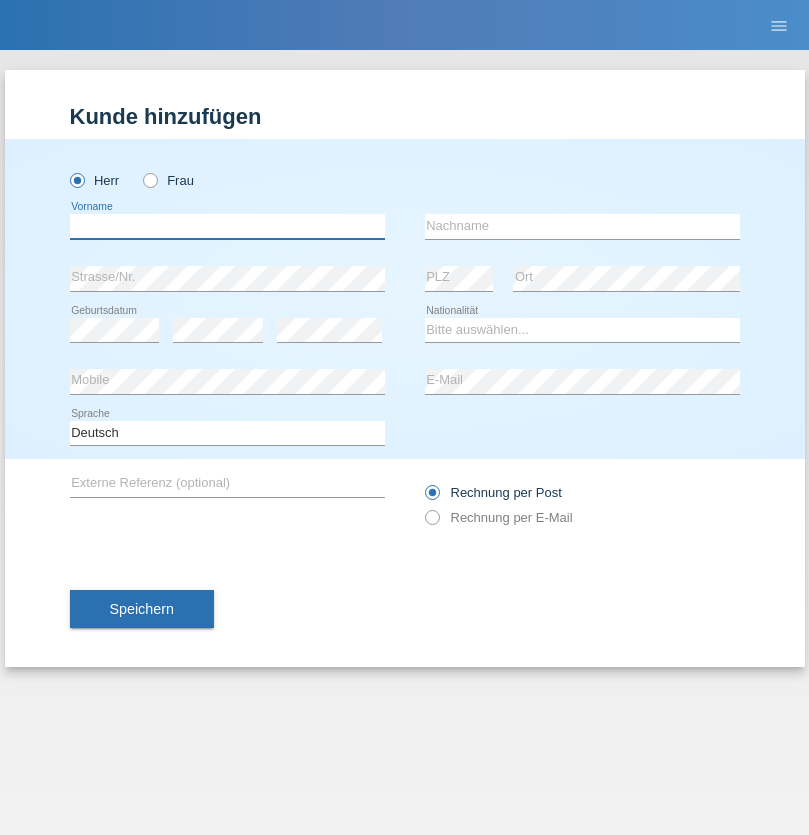 click at bounding box center [227, 226] 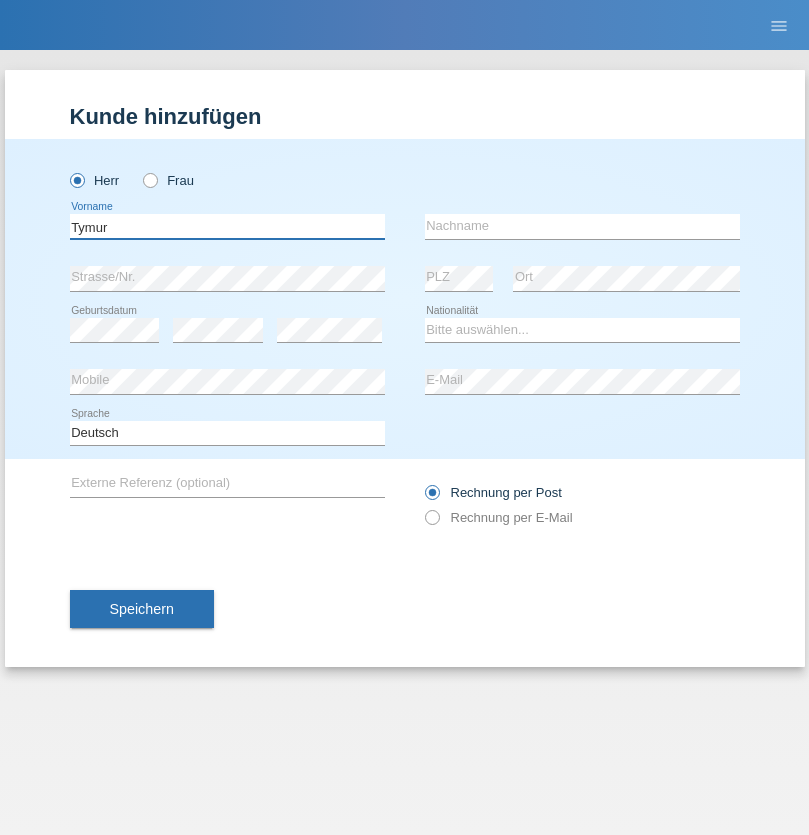 type on "Tymur" 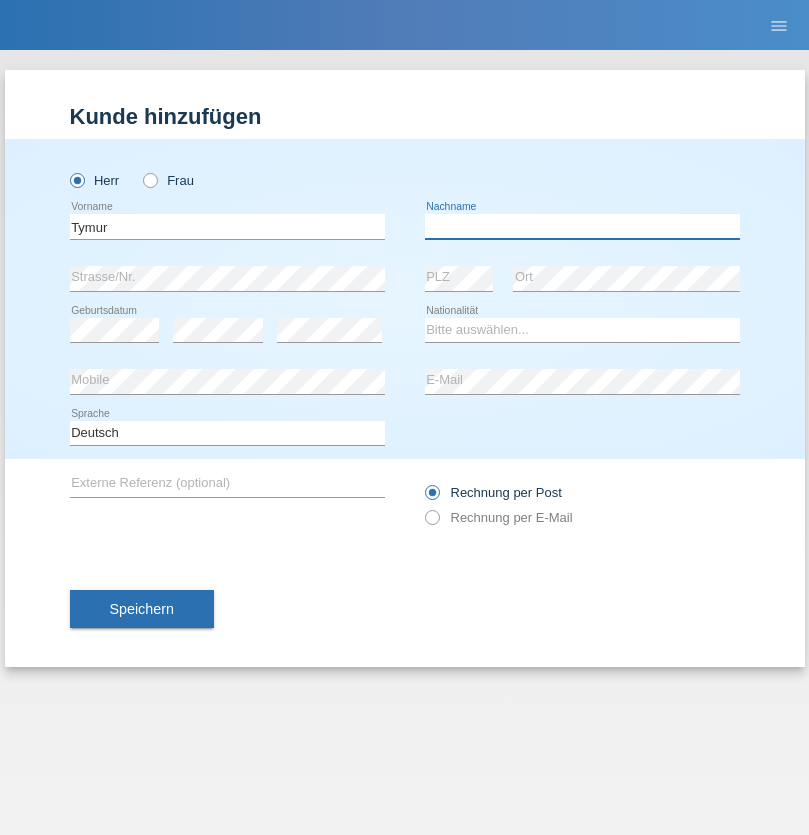 click at bounding box center [582, 226] 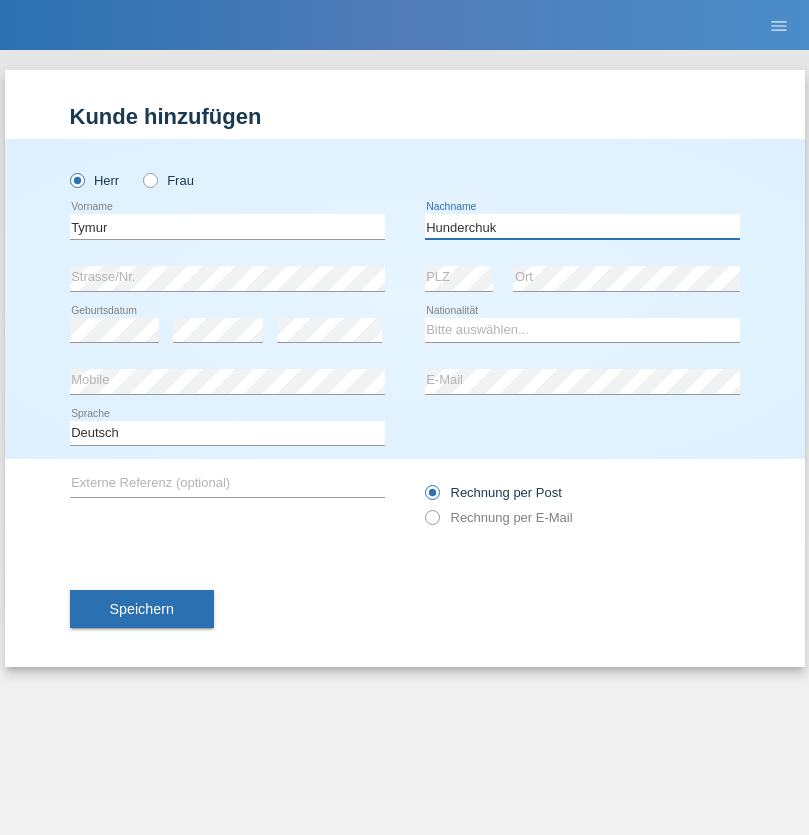 type on "Hunderchuk" 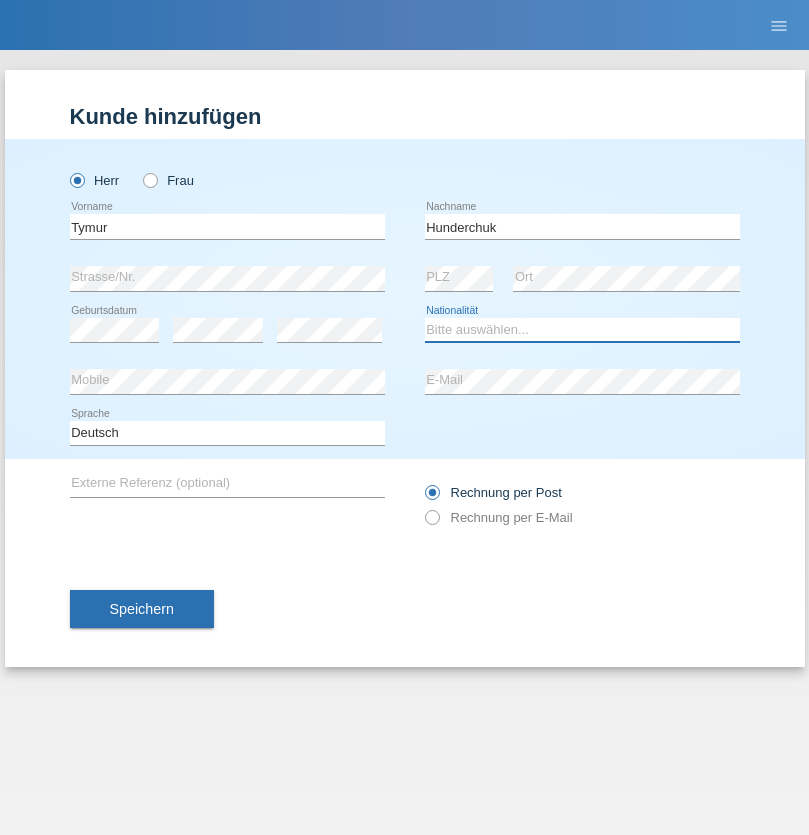 select on "UA" 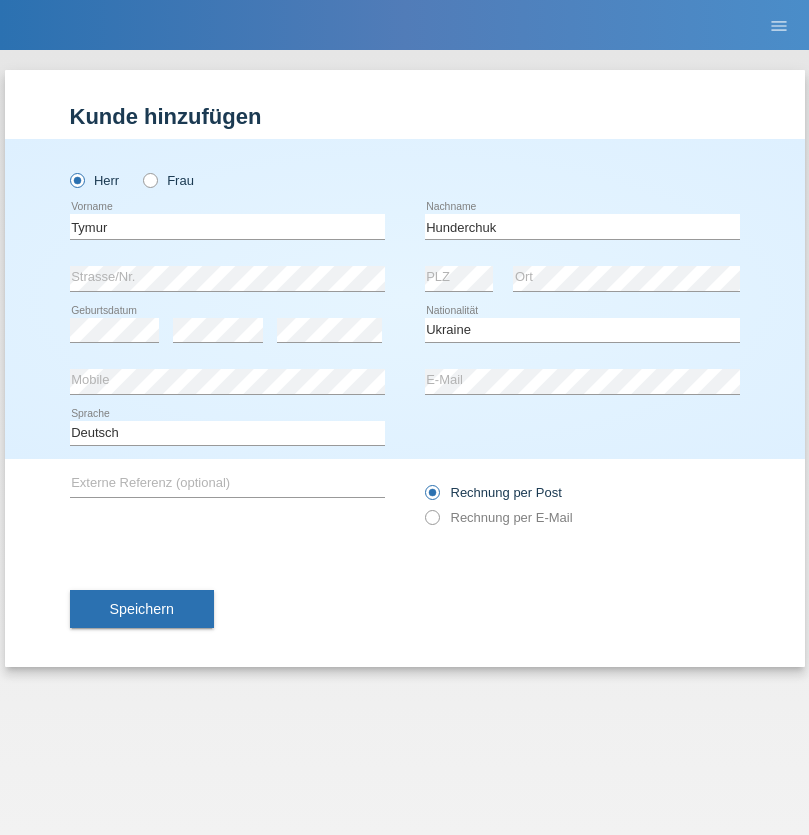 select on "C" 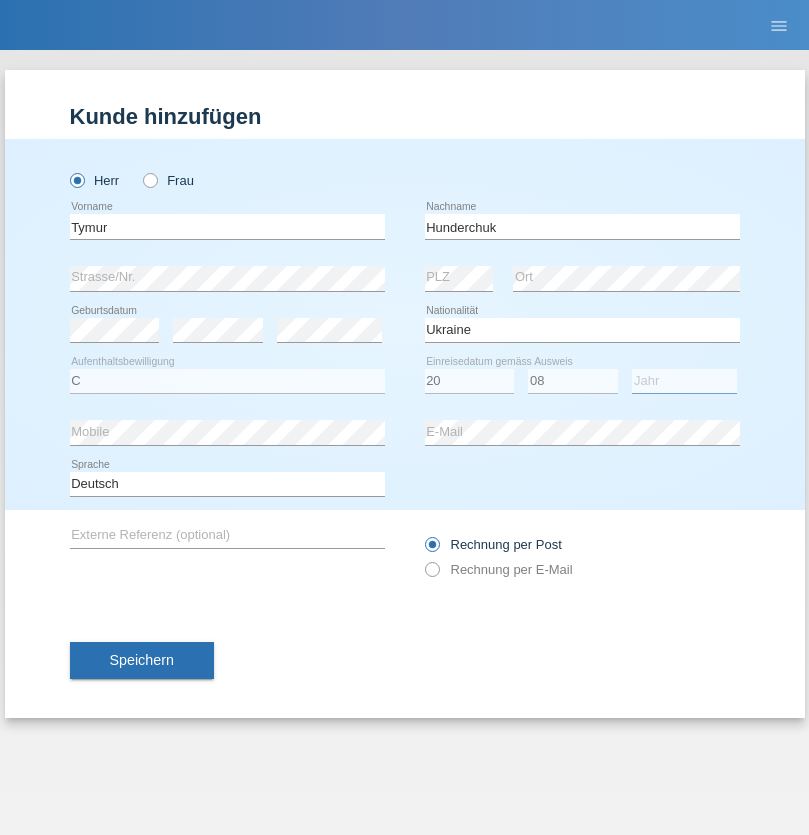 select on "2021" 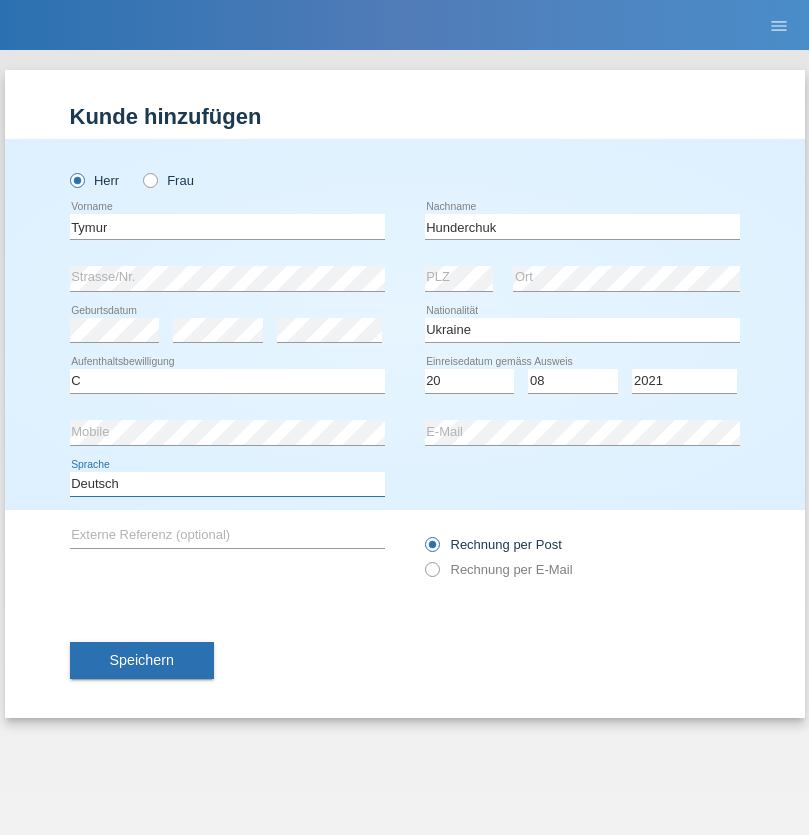 select on "en" 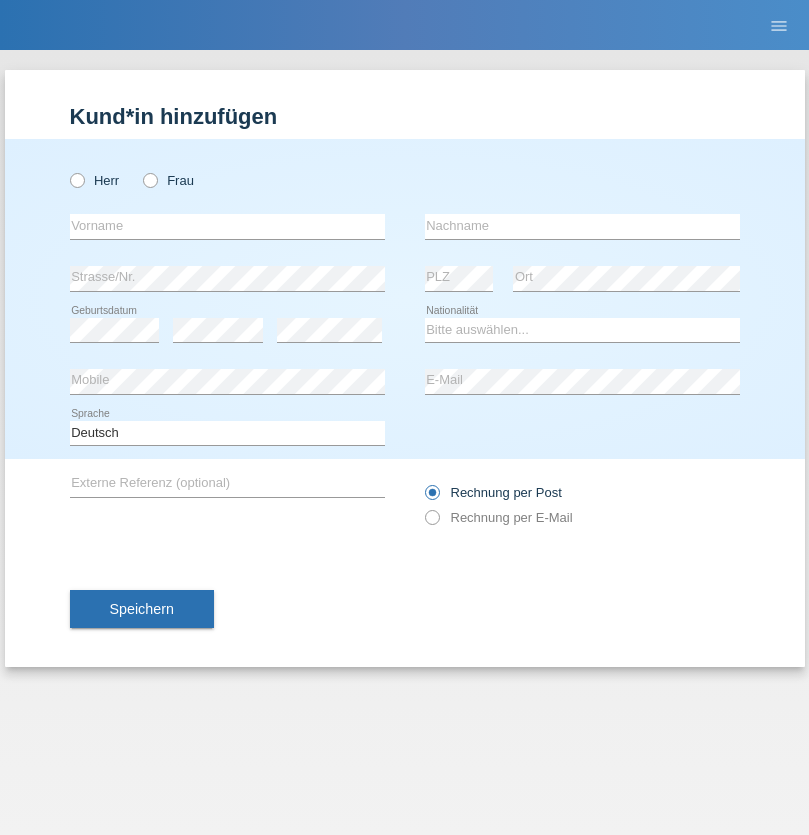 scroll, scrollTop: 0, scrollLeft: 0, axis: both 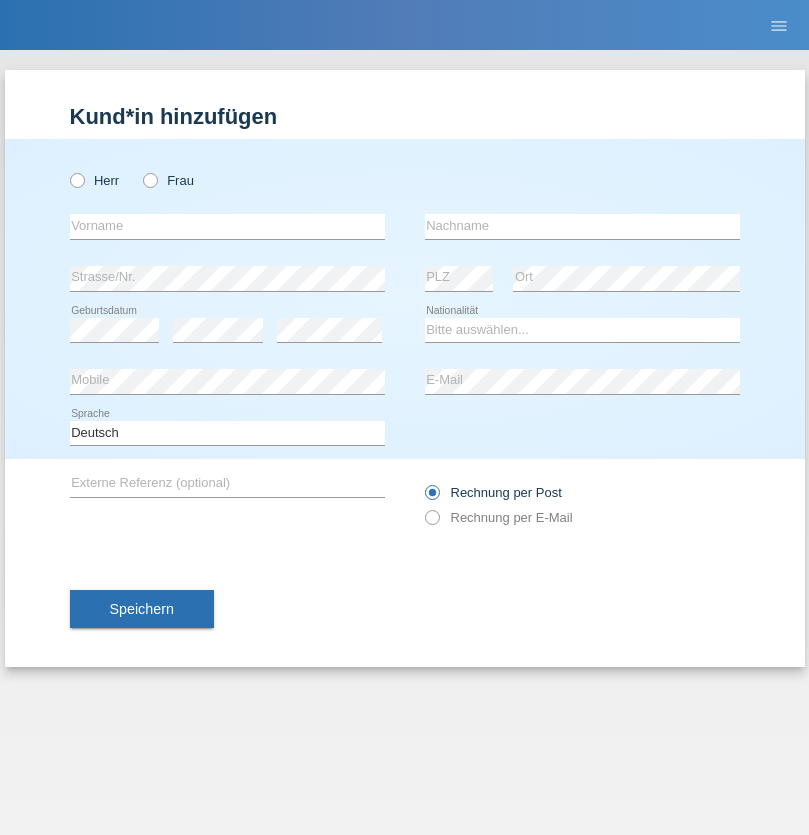 radio on "true" 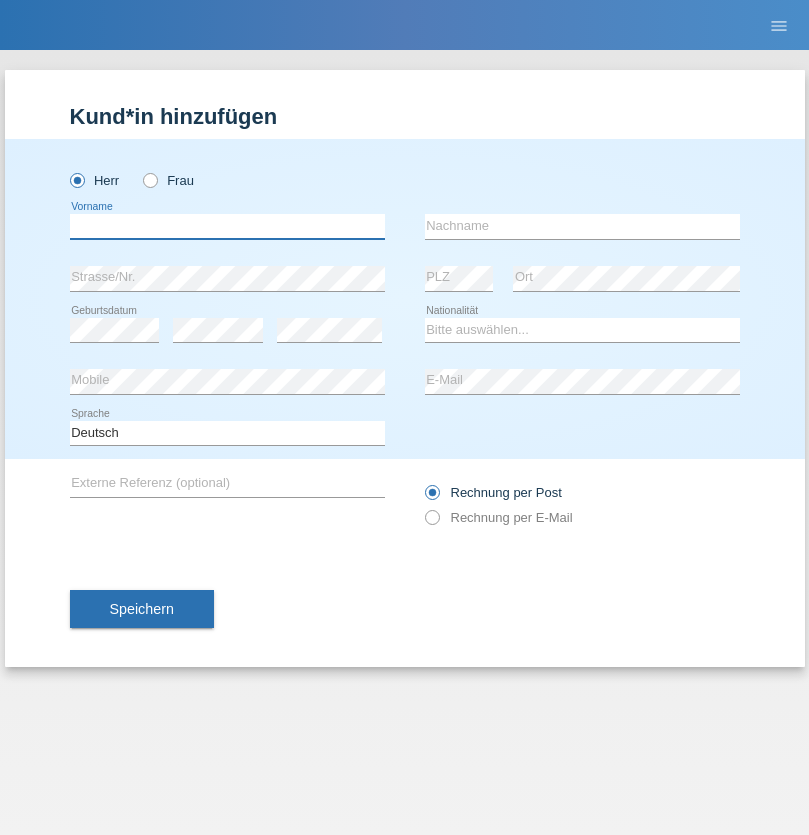 click at bounding box center (227, 226) 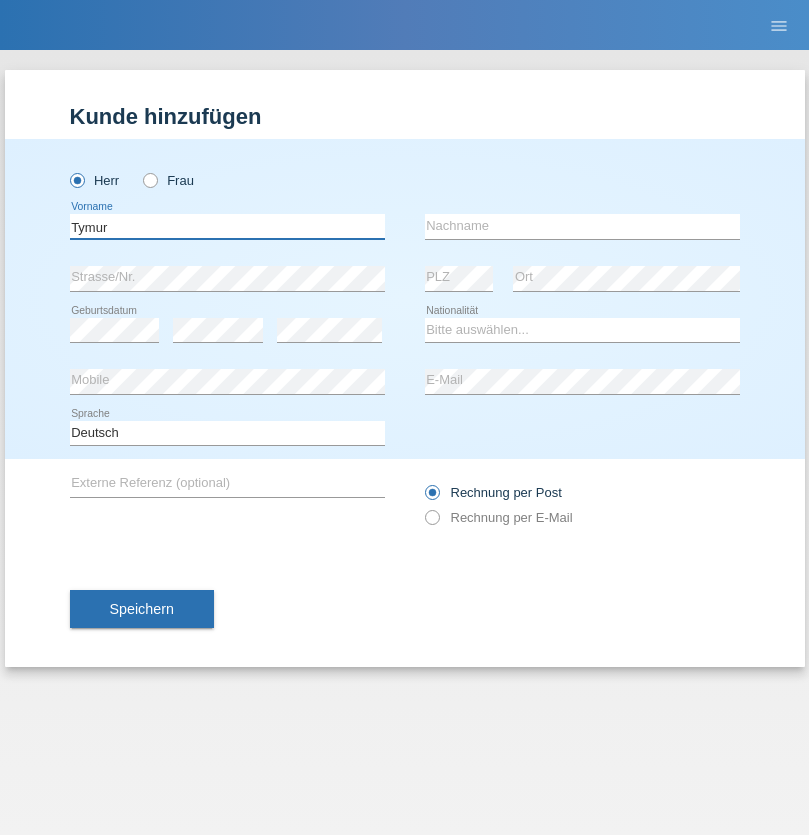 type on "Tymur" 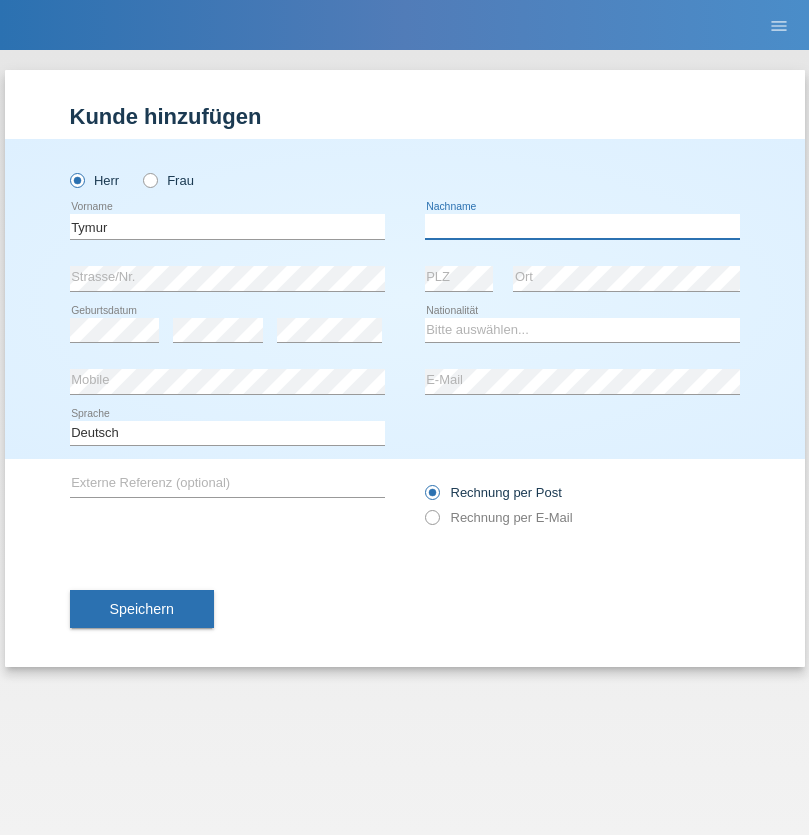 click at bounding box center [582, 226] 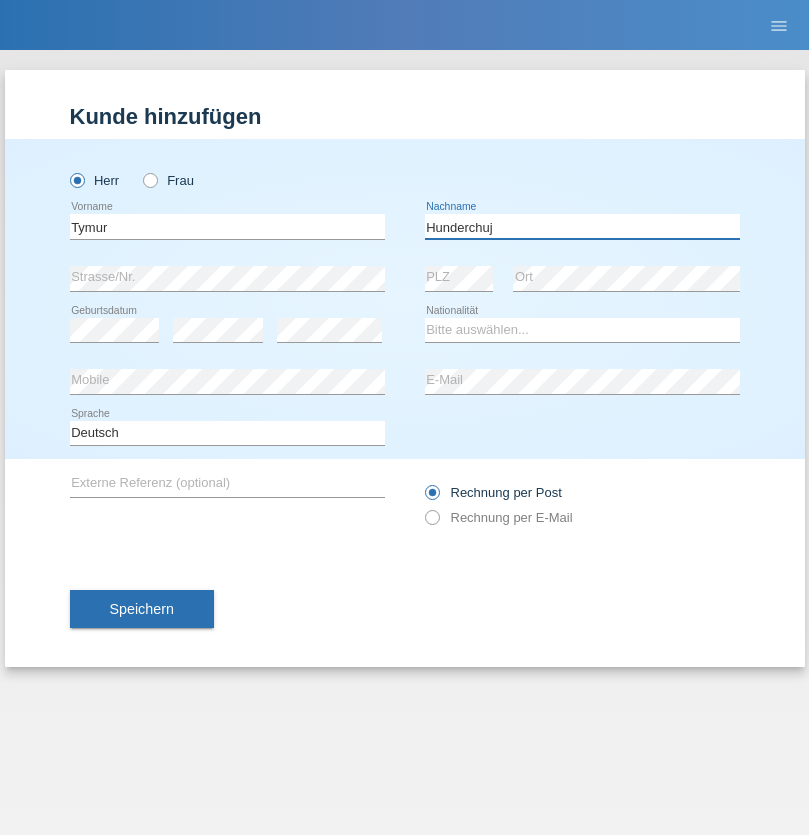 type on "Hunderchuj" 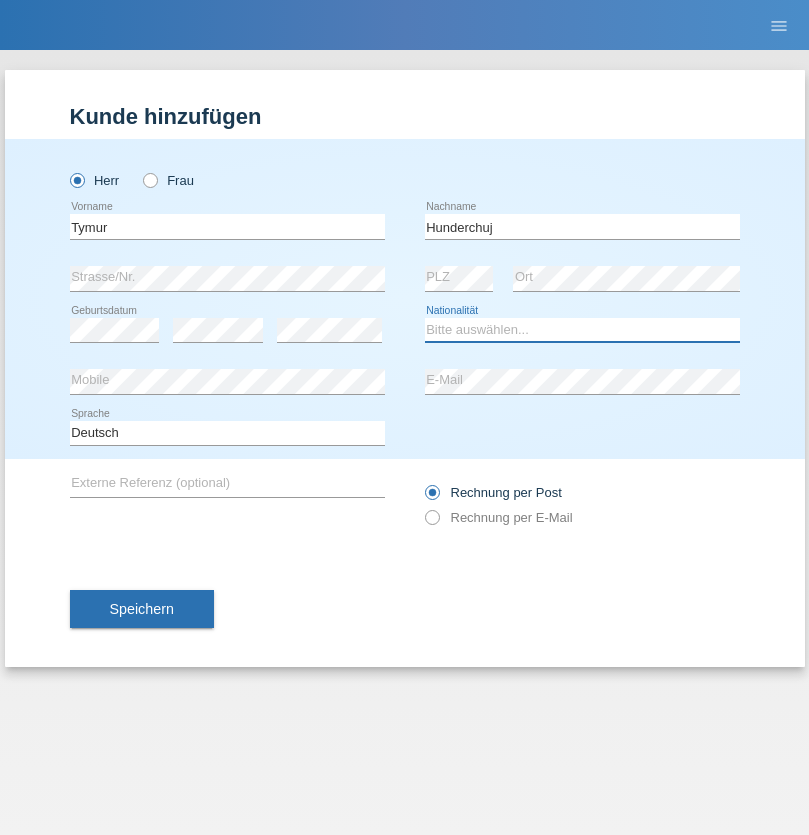 select on "UA" 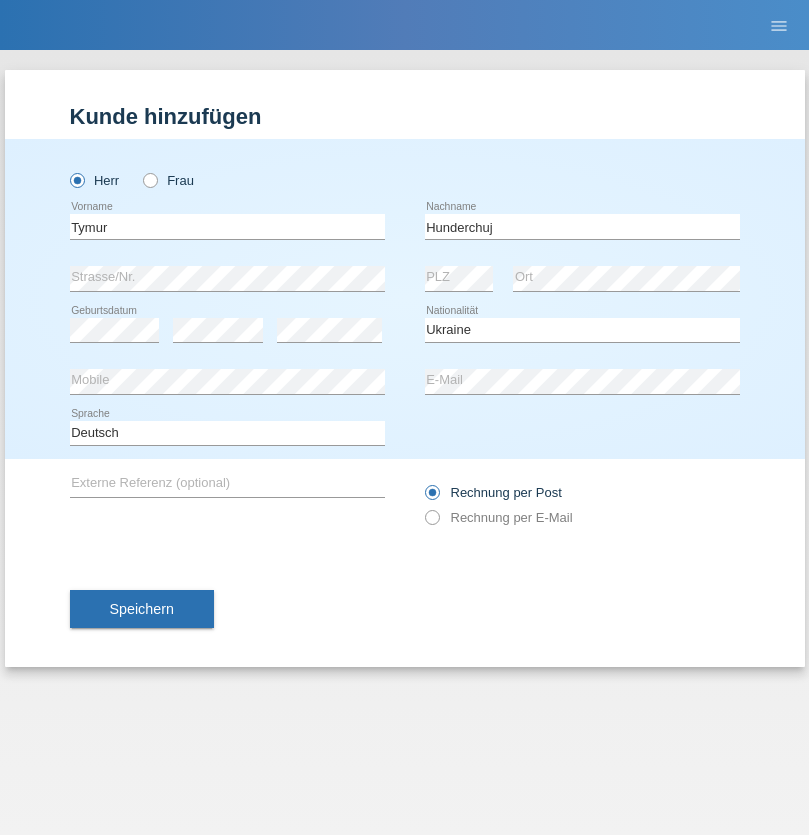 select on "C" 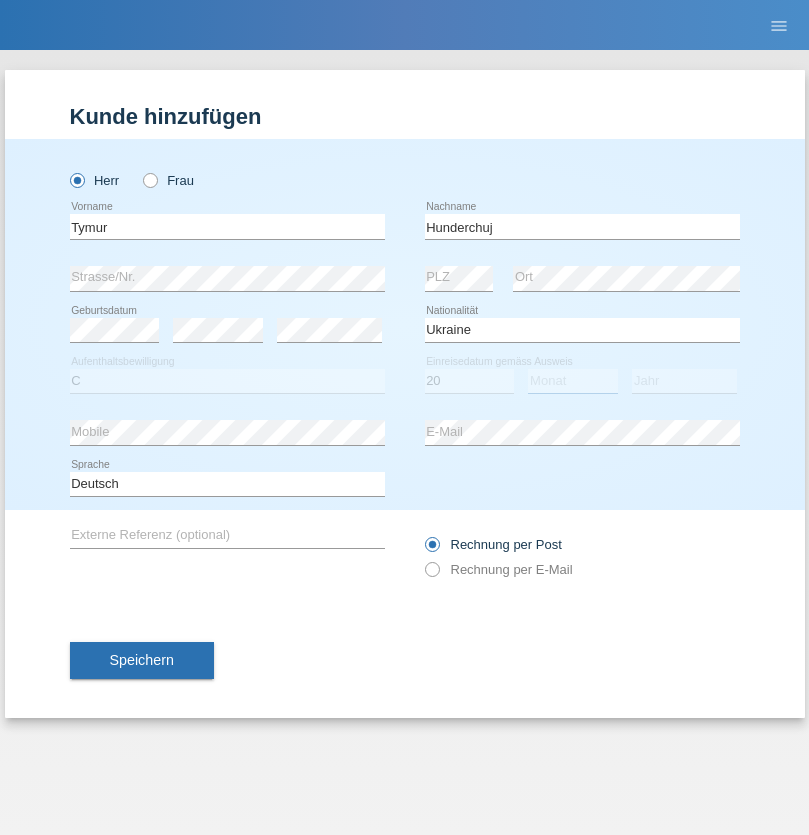 select on "08" 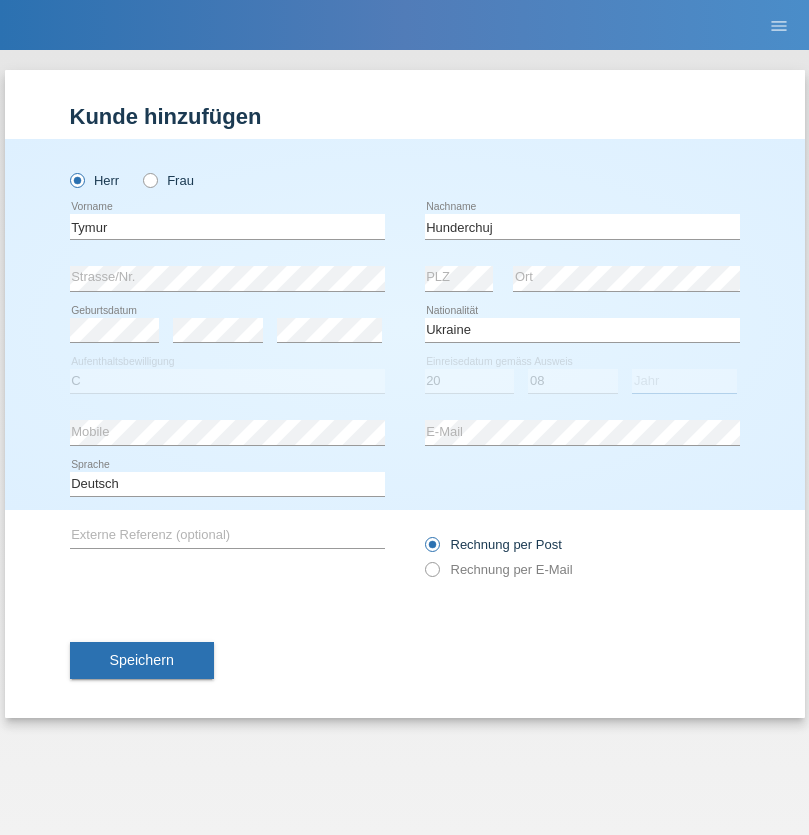 select on "2021" 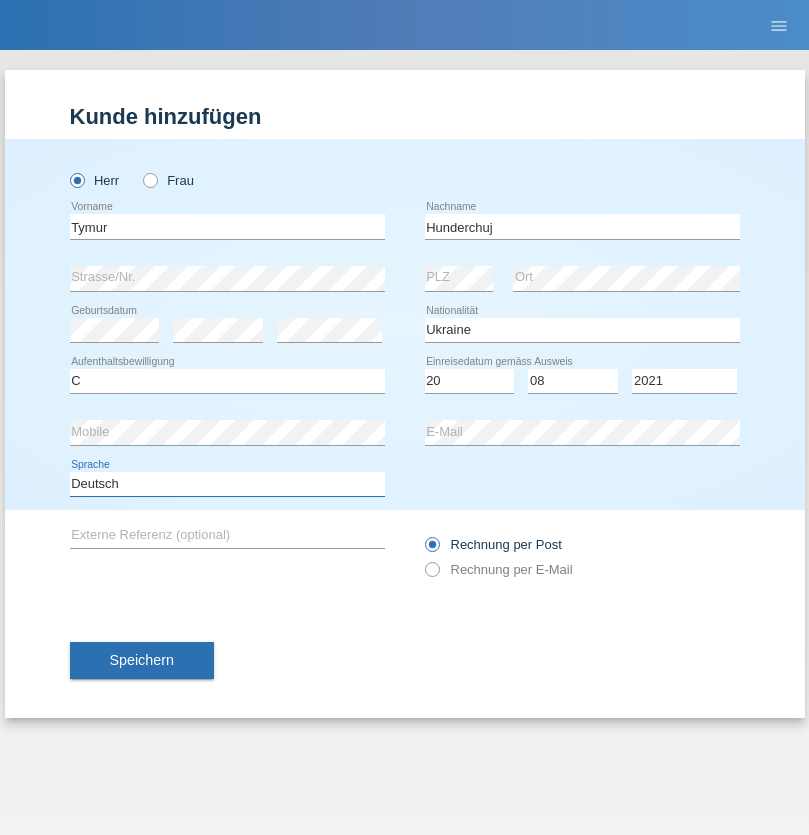 select on "en" 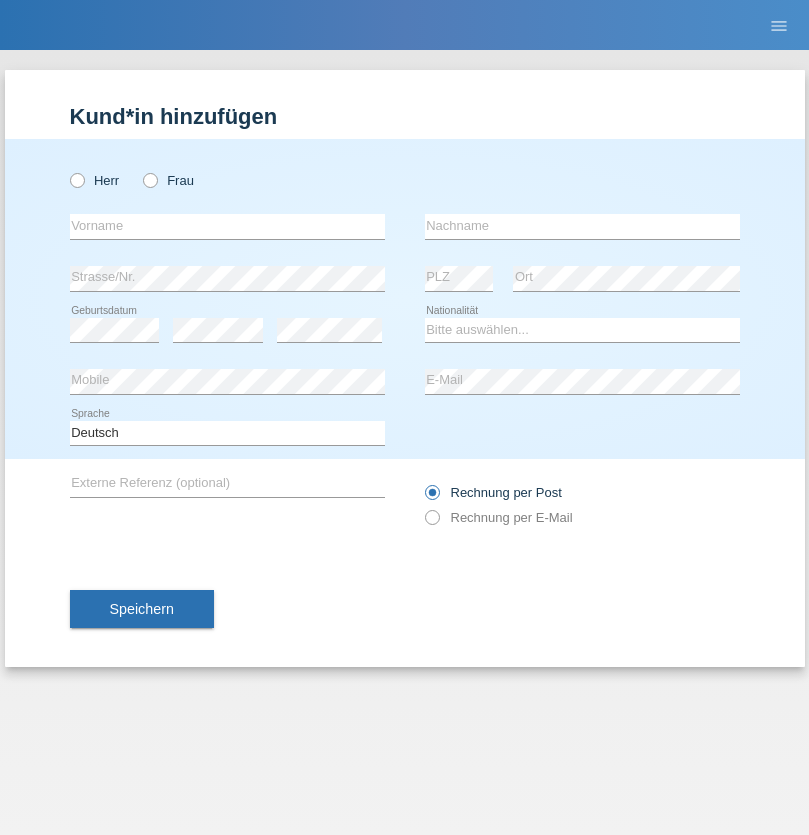 scroll, scrollTop: 0, scrollLeft: 0, axis: both 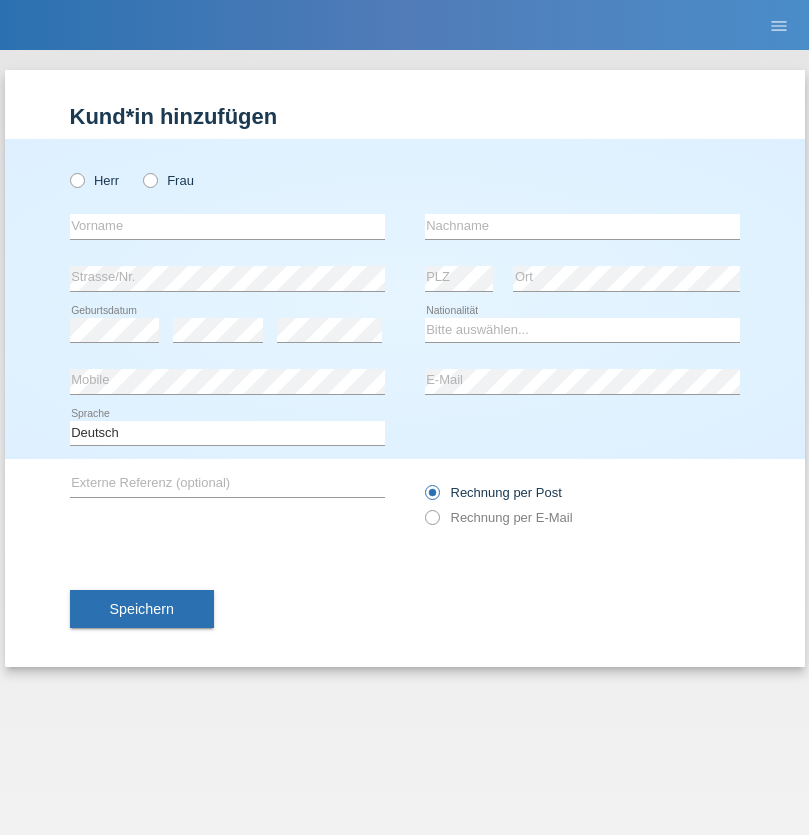 radio on "true" 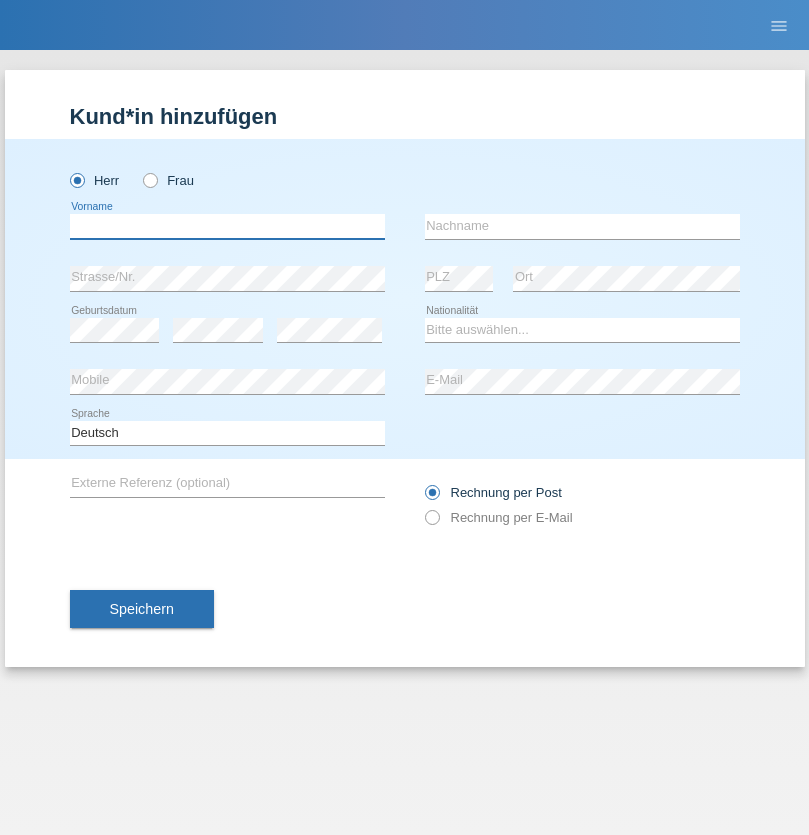 click at bounding box center [227, 226] 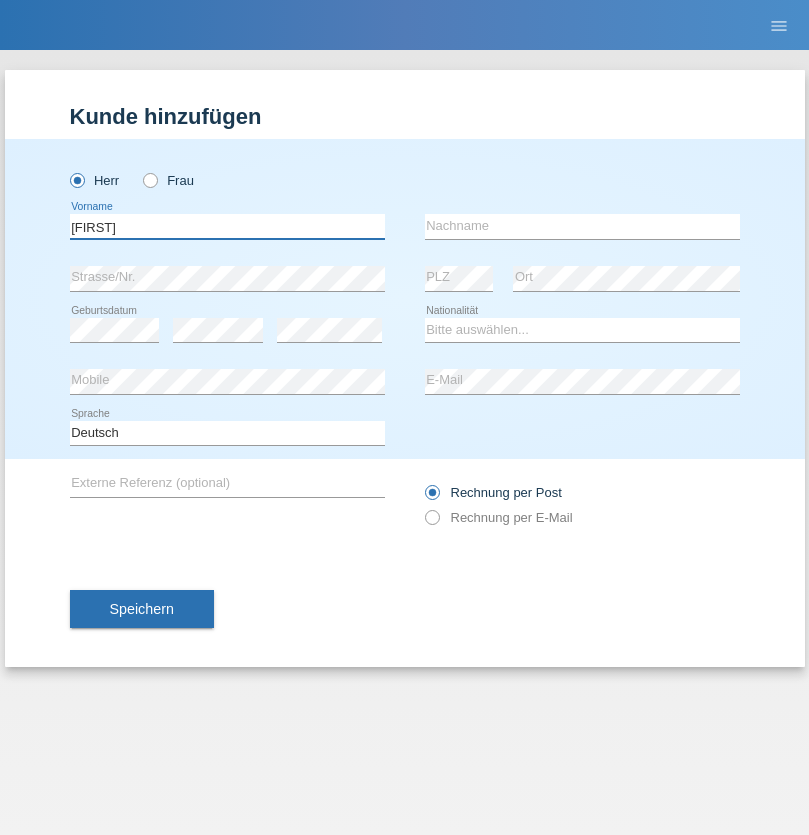 type on "Dominik" 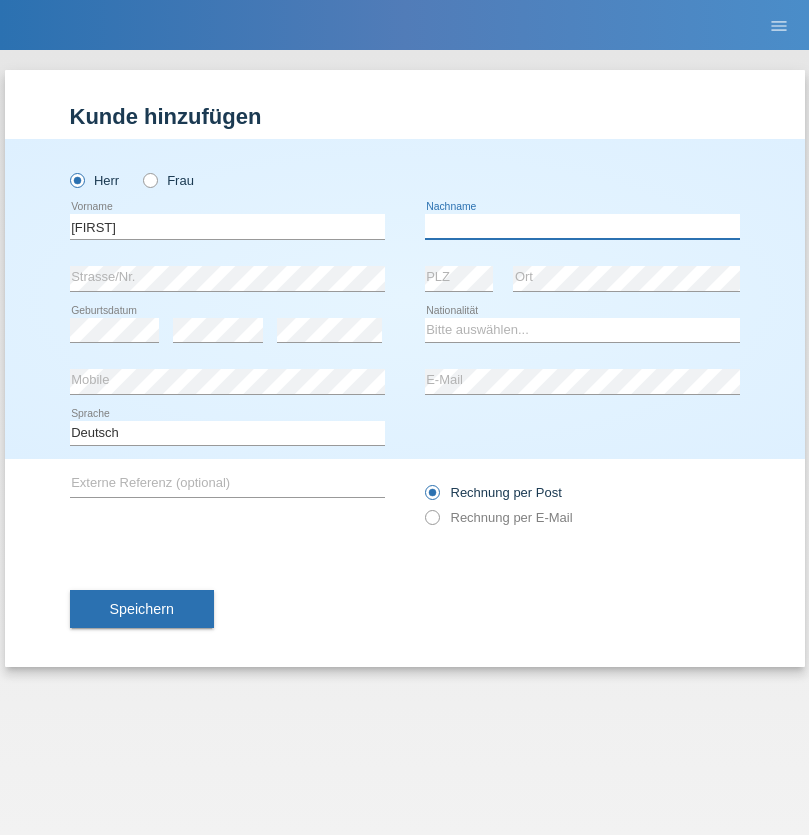 click at bounding box center (582, 226) 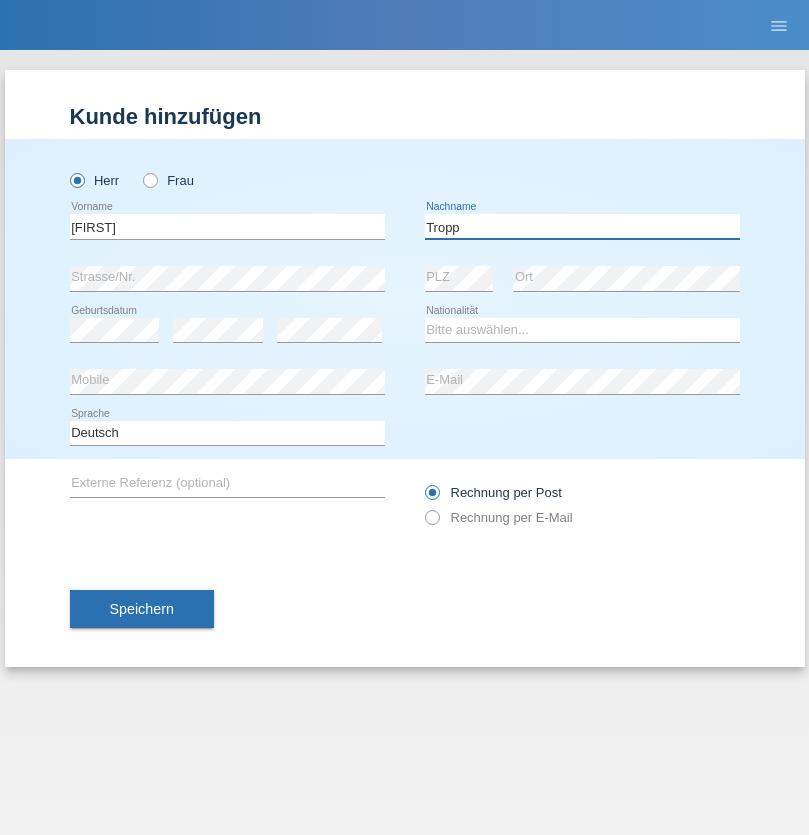 type on "Tropp" 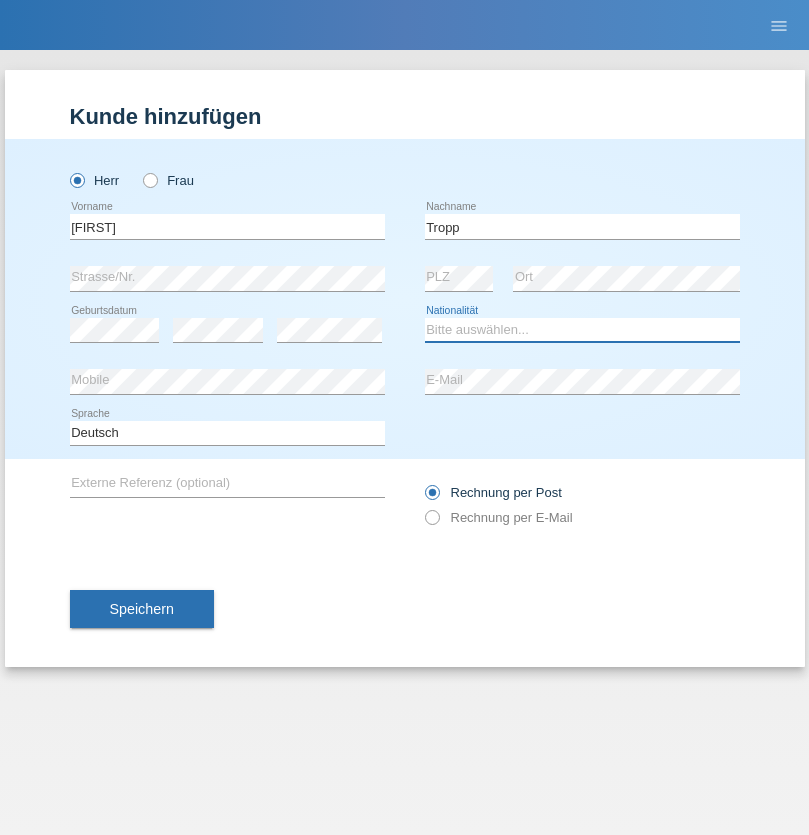 select on "SK" 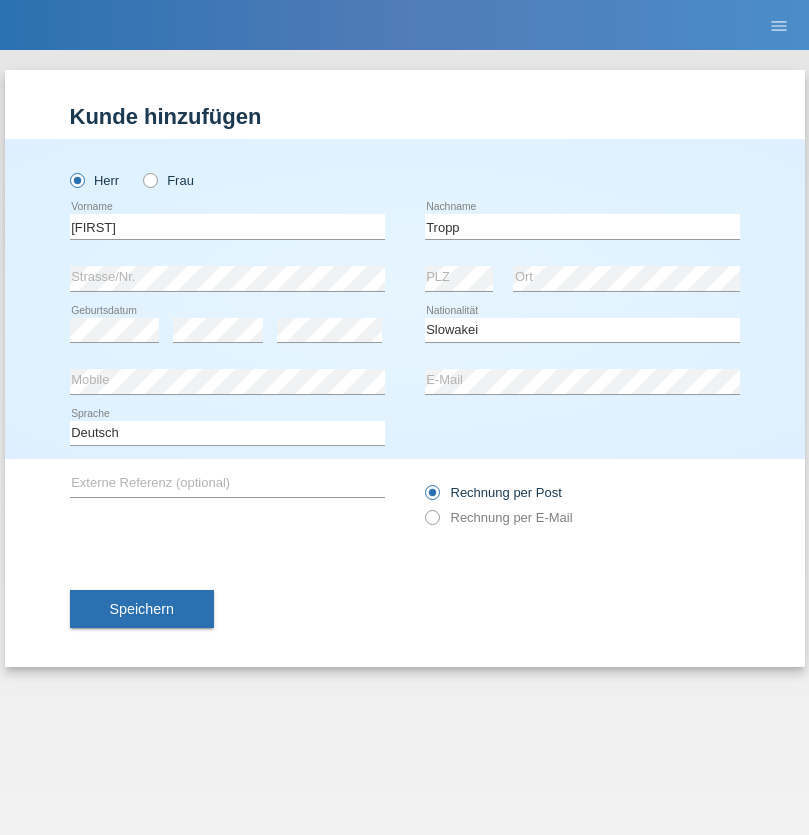 select on "C" 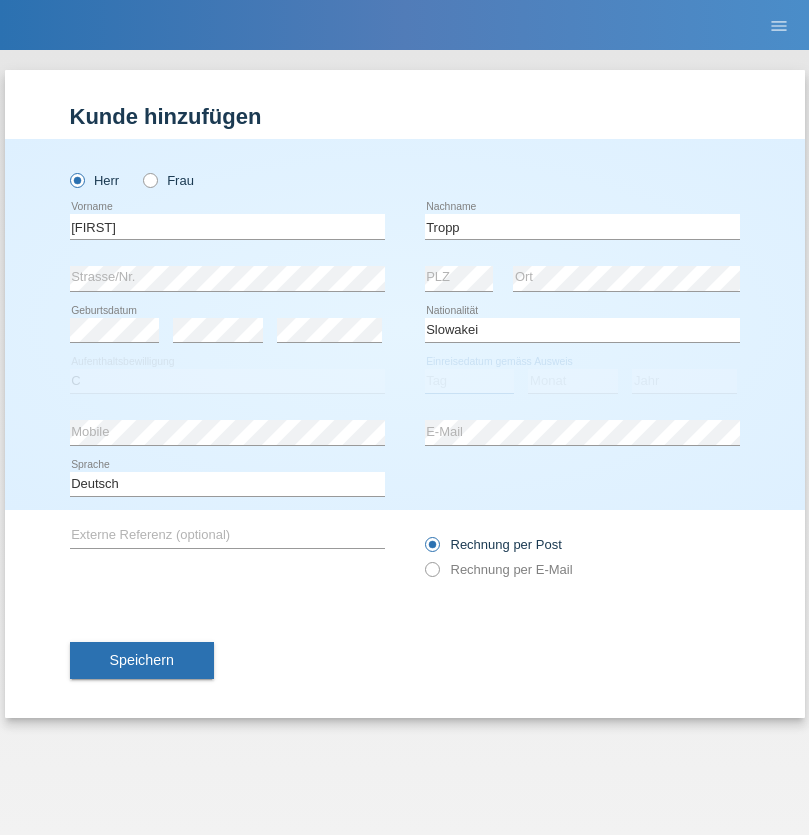 select on "08" 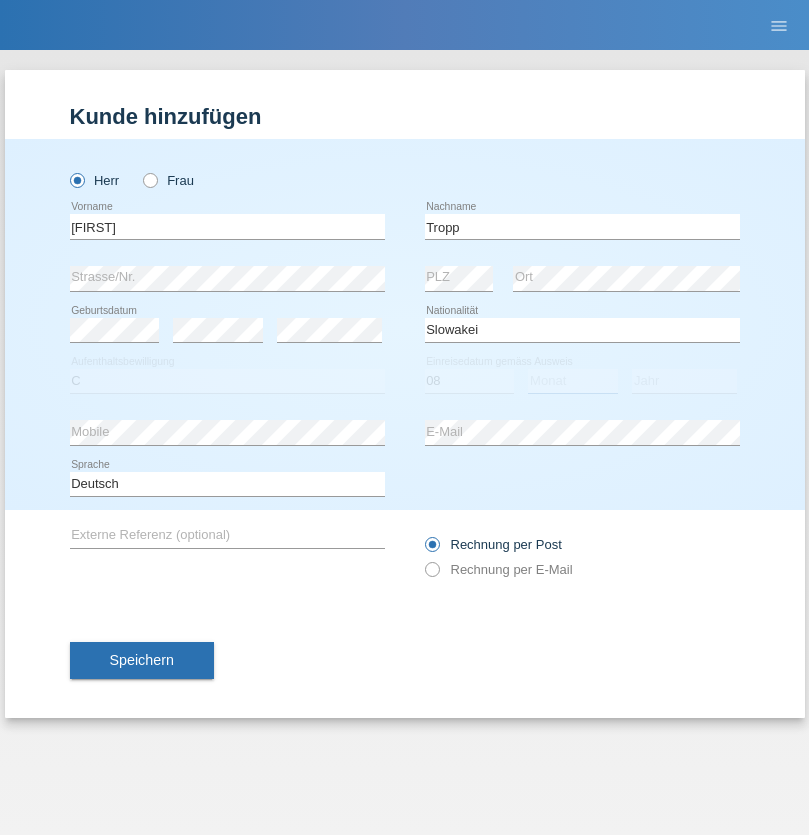 select on "08" 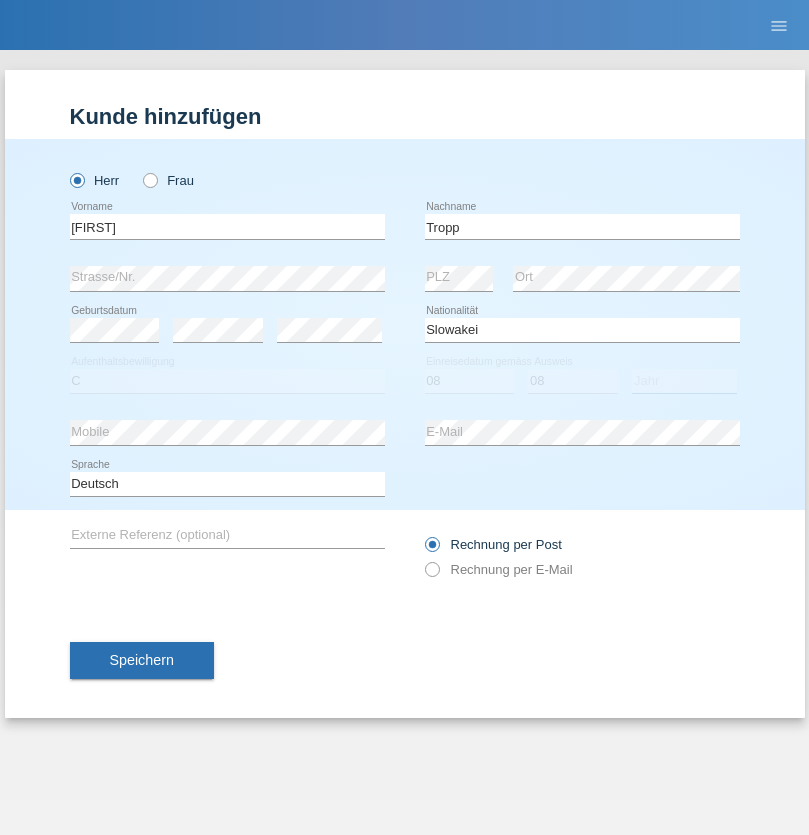 select on "2021" 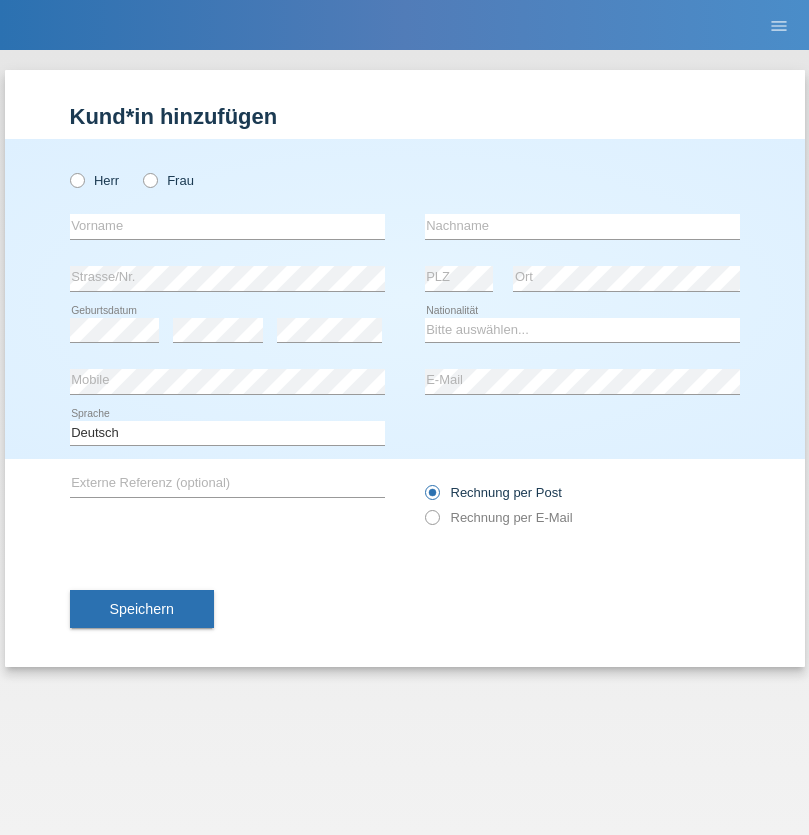 scroll, scrollTop: 0, scrollLeft: 0, axis: both 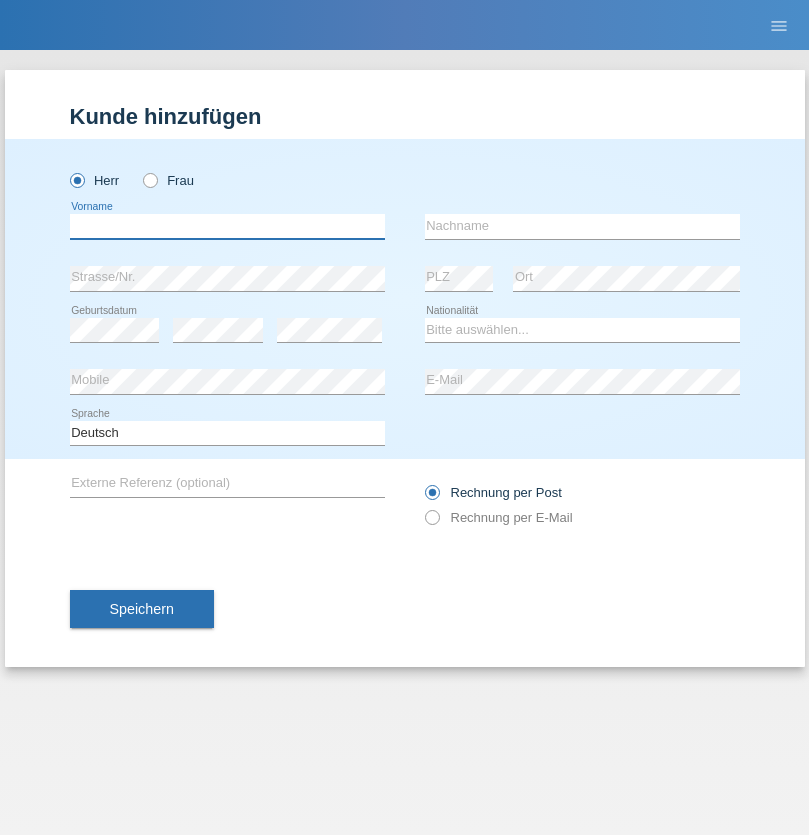 click at bounding box center [227, 226] 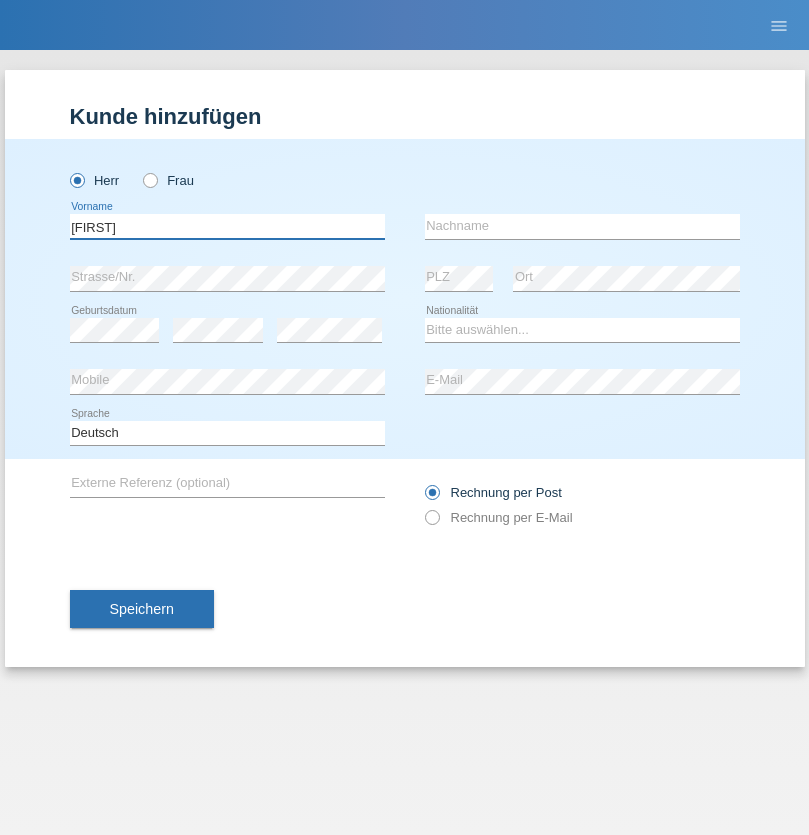type on "Dirk" 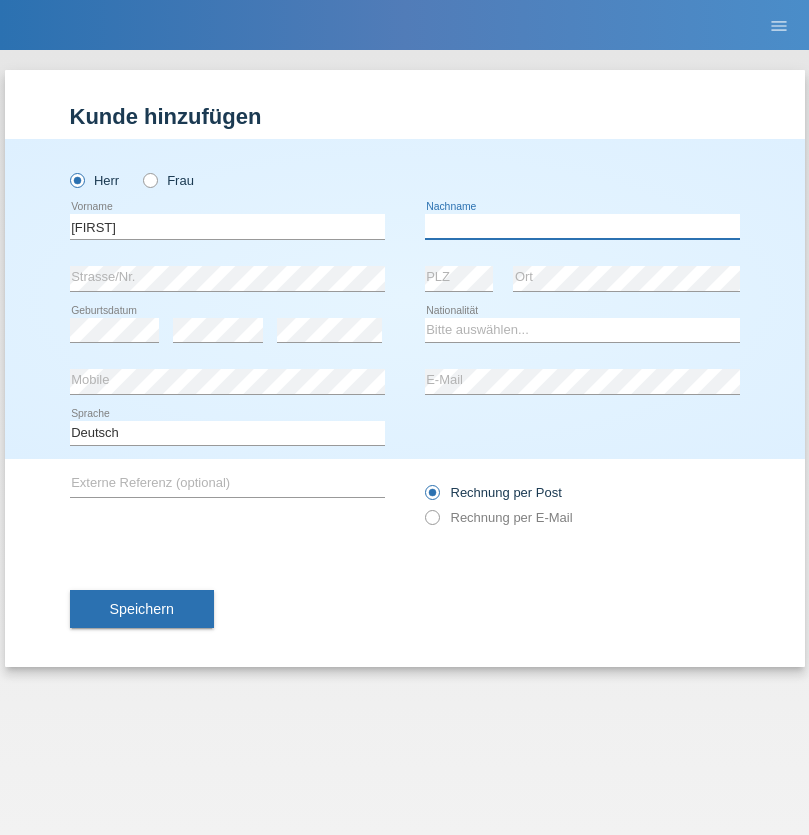 click at bounding box center [582, 226] 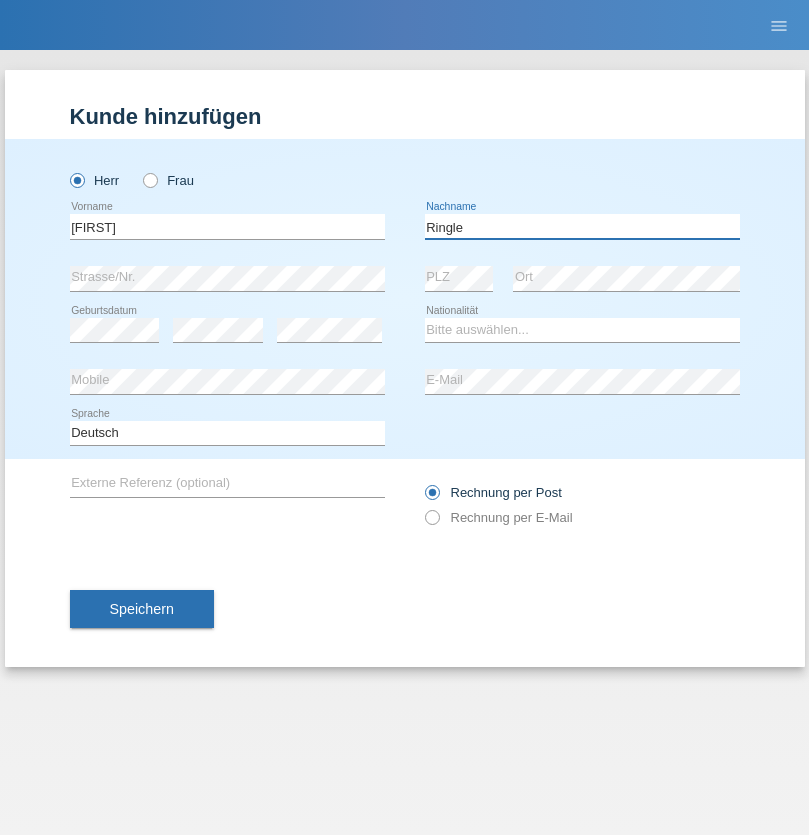 type on "Ringle" 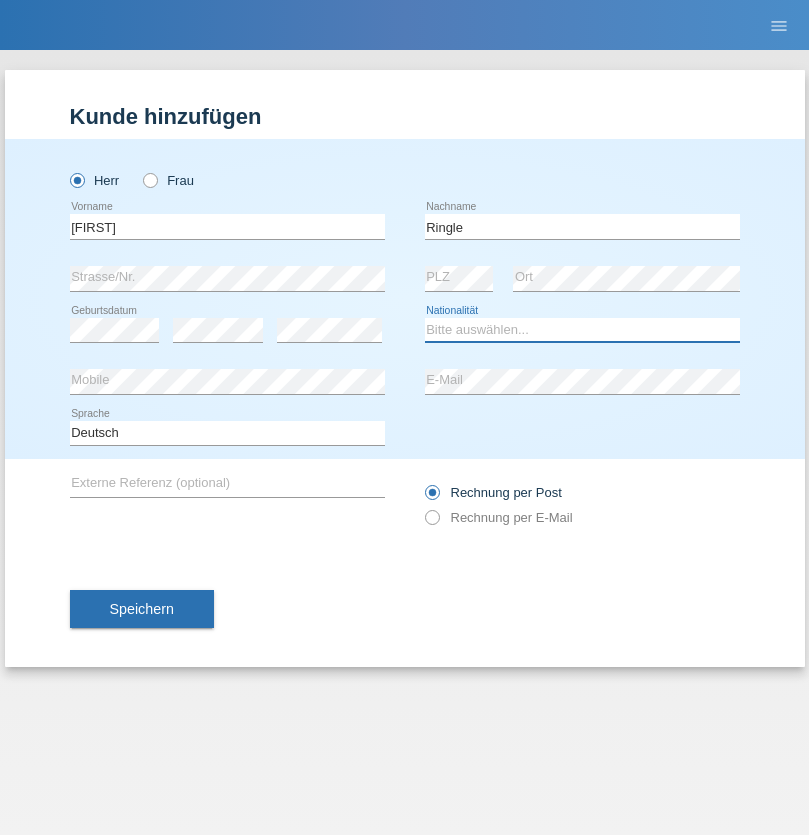 select on "DE" 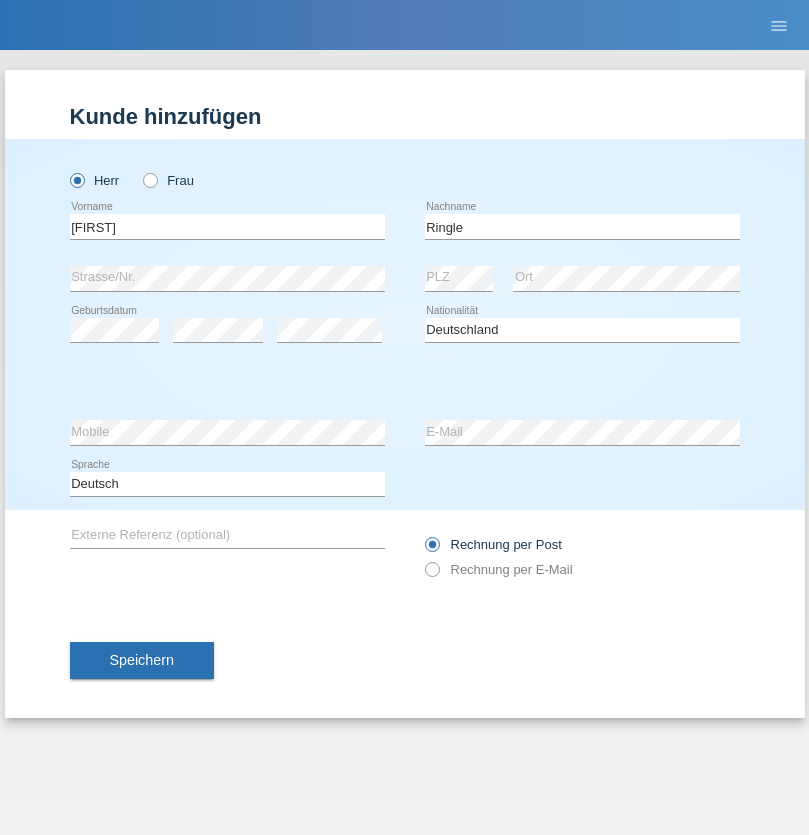 select on "C" 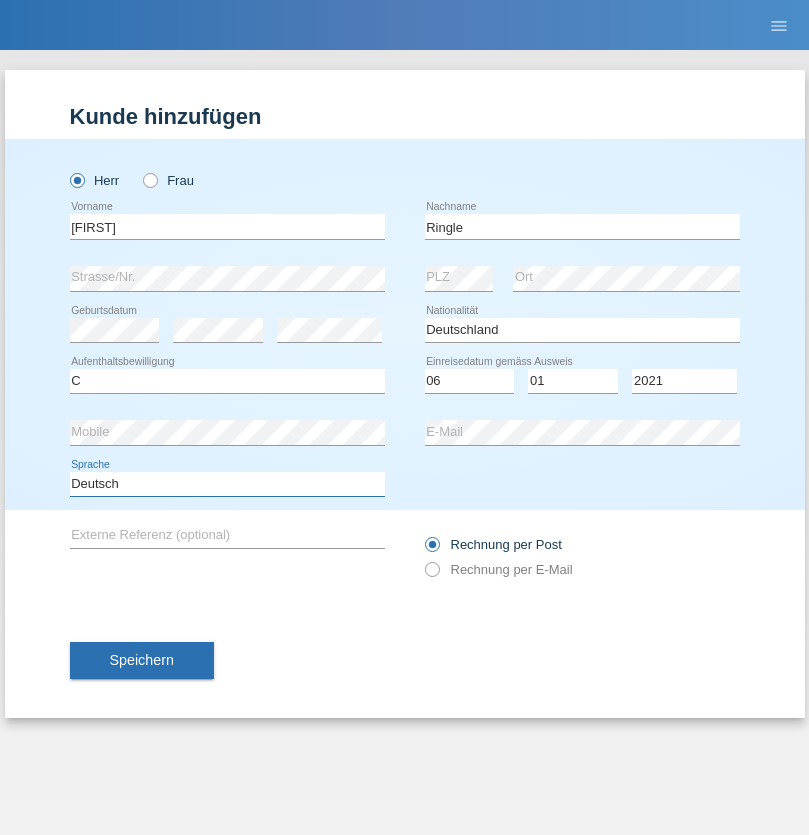 select on "en" 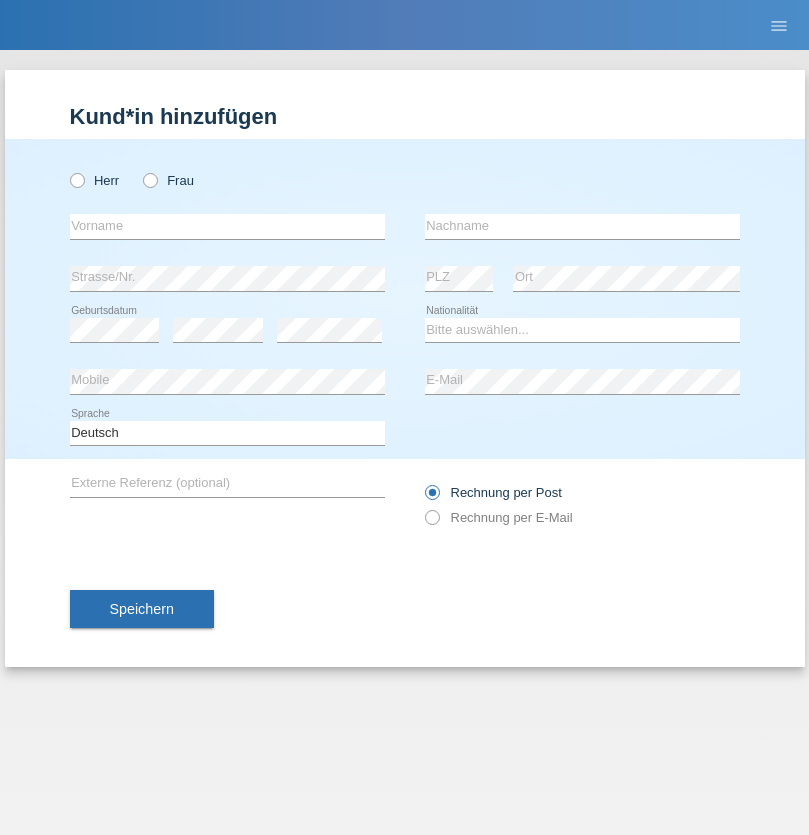 scroll, scrollTop: 0, scrollLeft: 0, axis: both 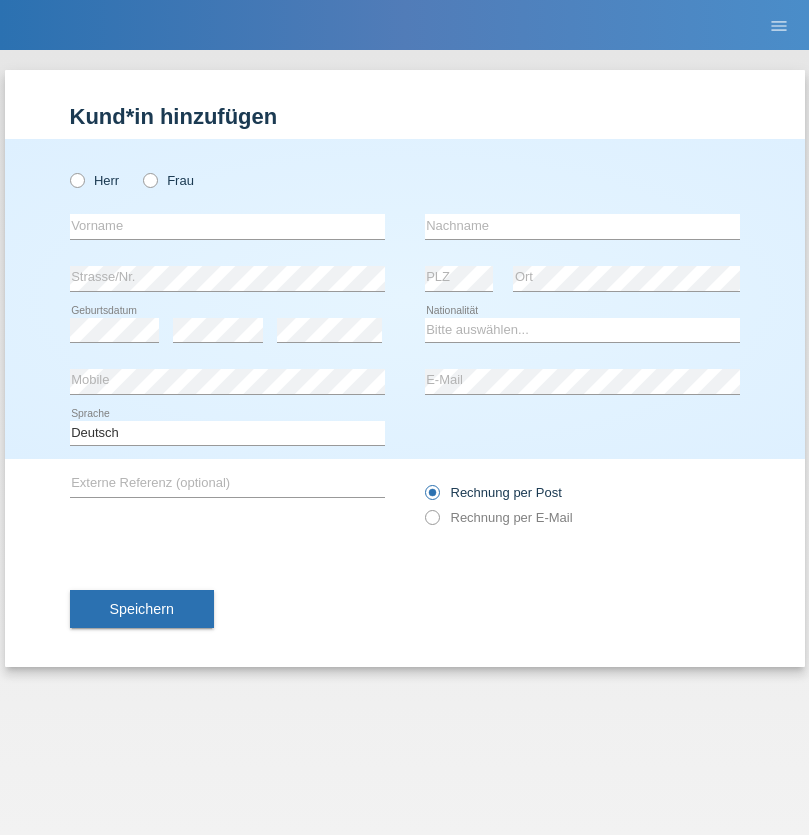 radio on "true" 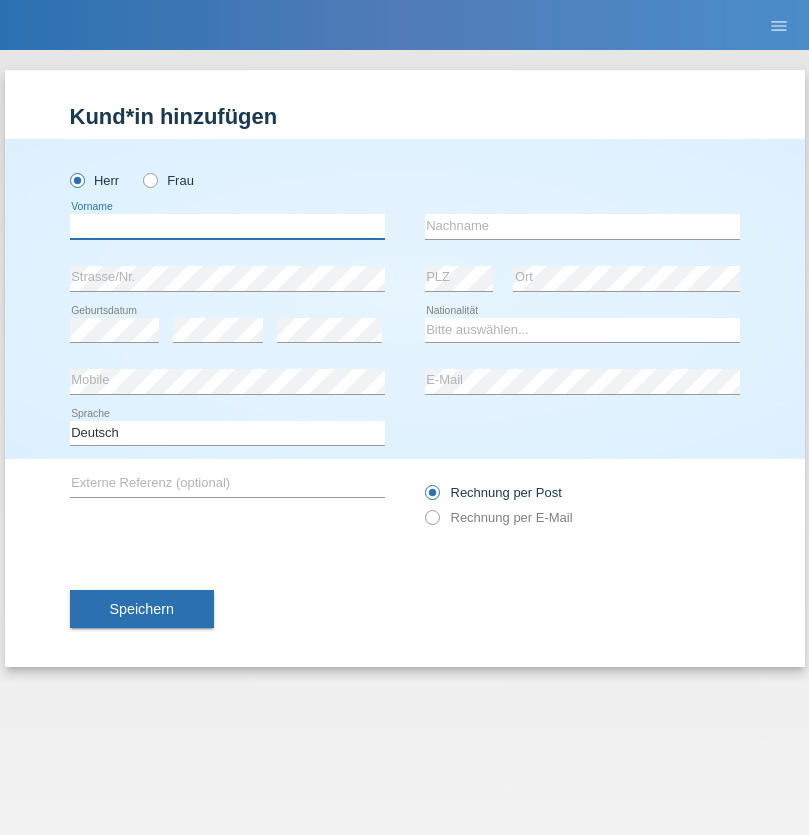 click at bounding box center [227, 226] 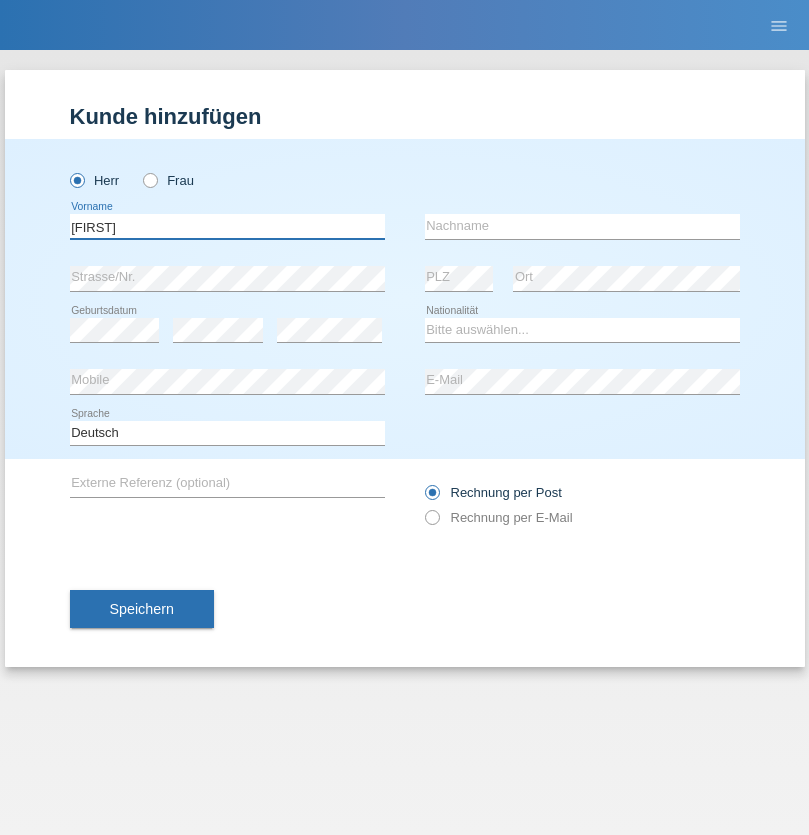type on "[FIRST]" 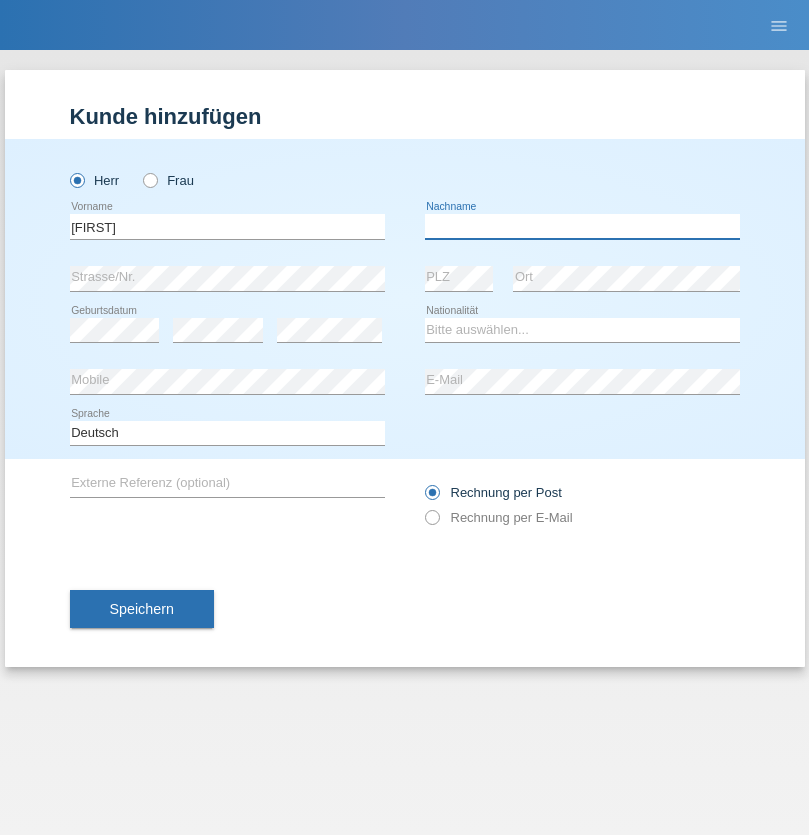 click at bounding box center (582, 226) 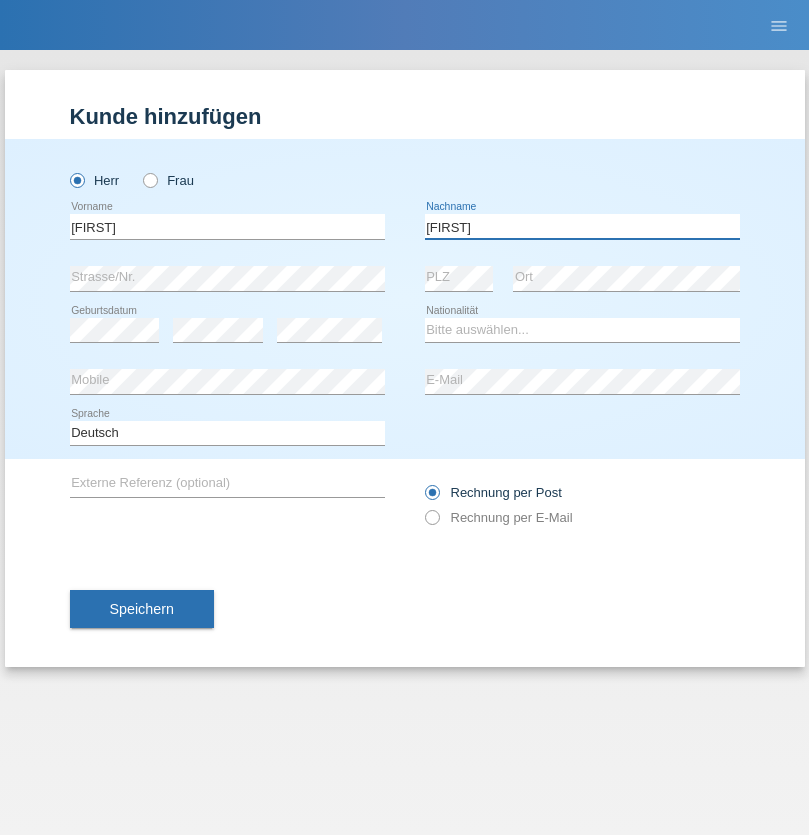 type on "Mauricio" 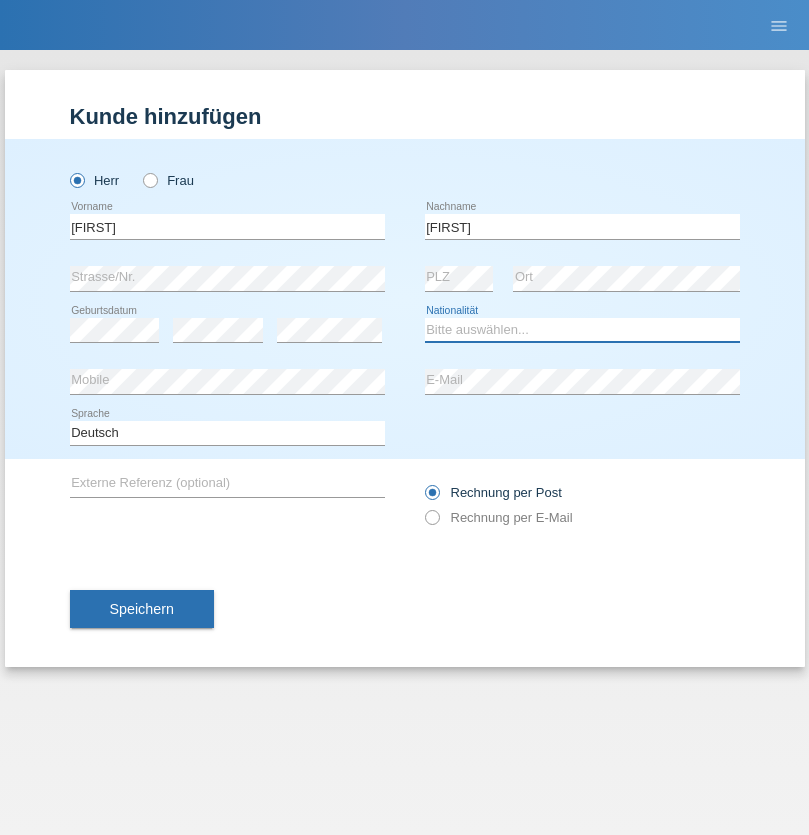 select on "CH" 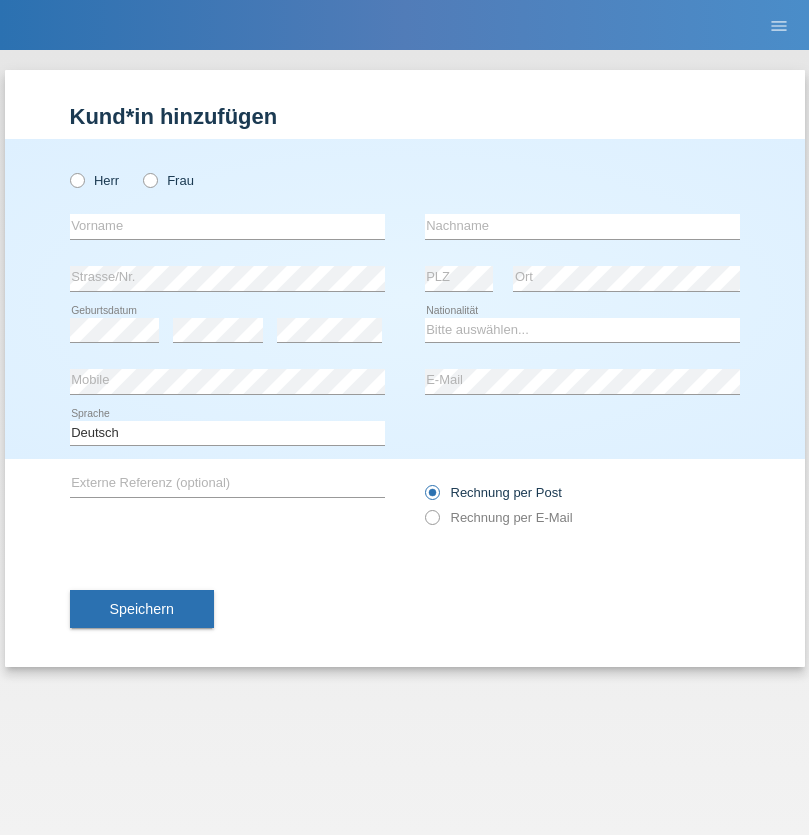 scroll, scrollTop: 0, scrollLeft: 0, axis: both 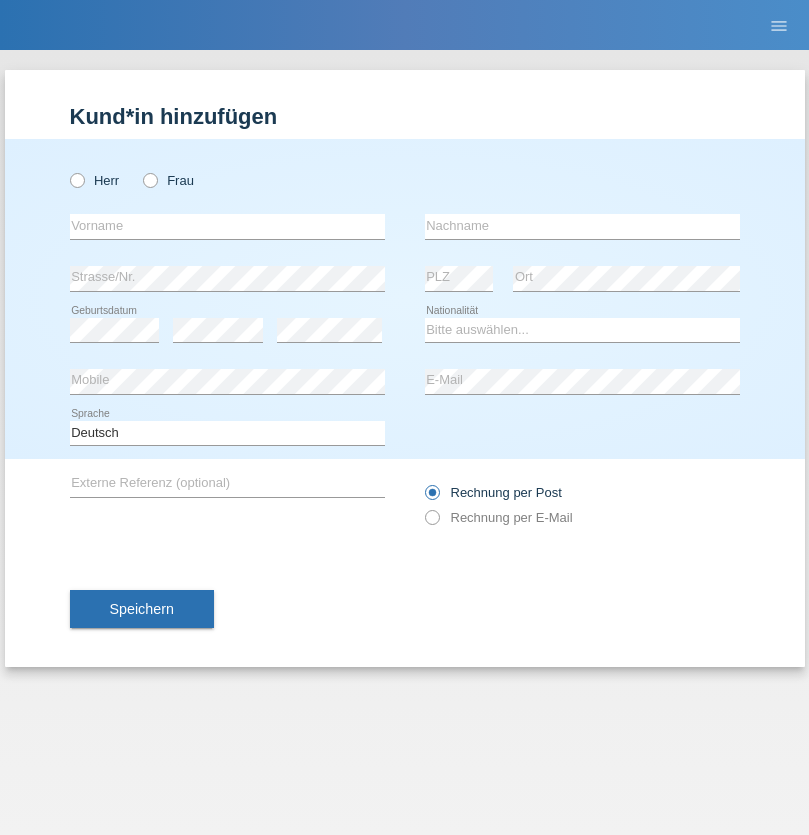 radio on "true" 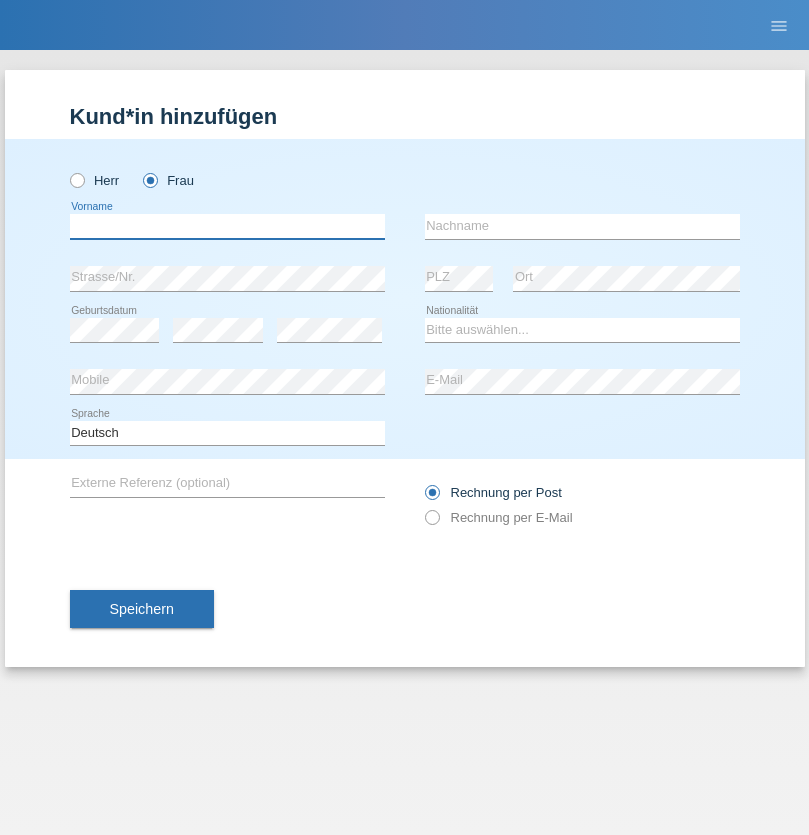 click at bounding box center [227, 226] 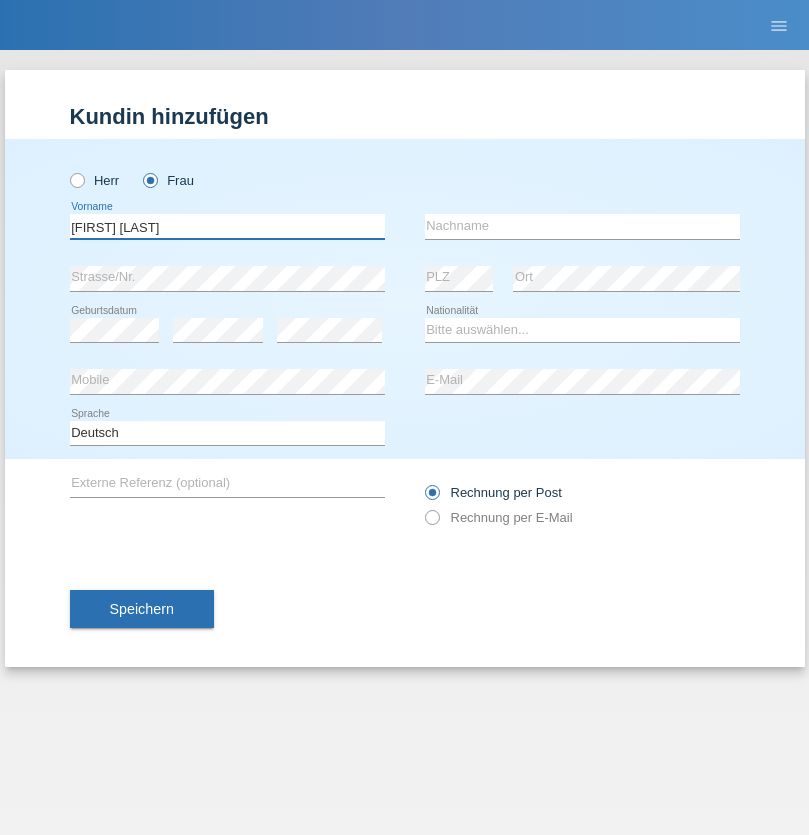 type on "[FIRST] [LAST]" 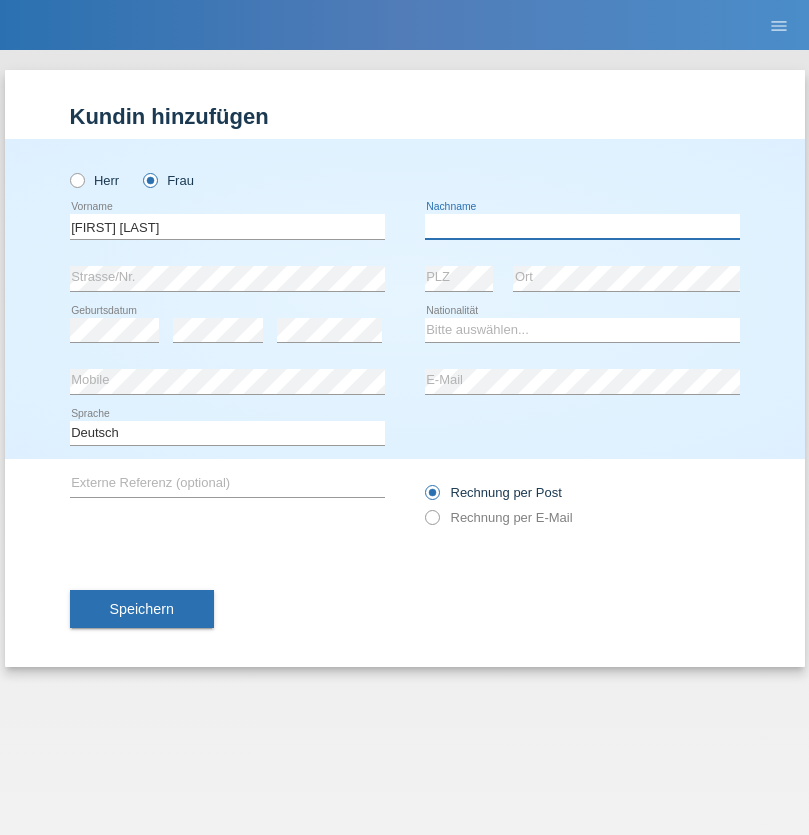 click at bounding box center [582, 226] 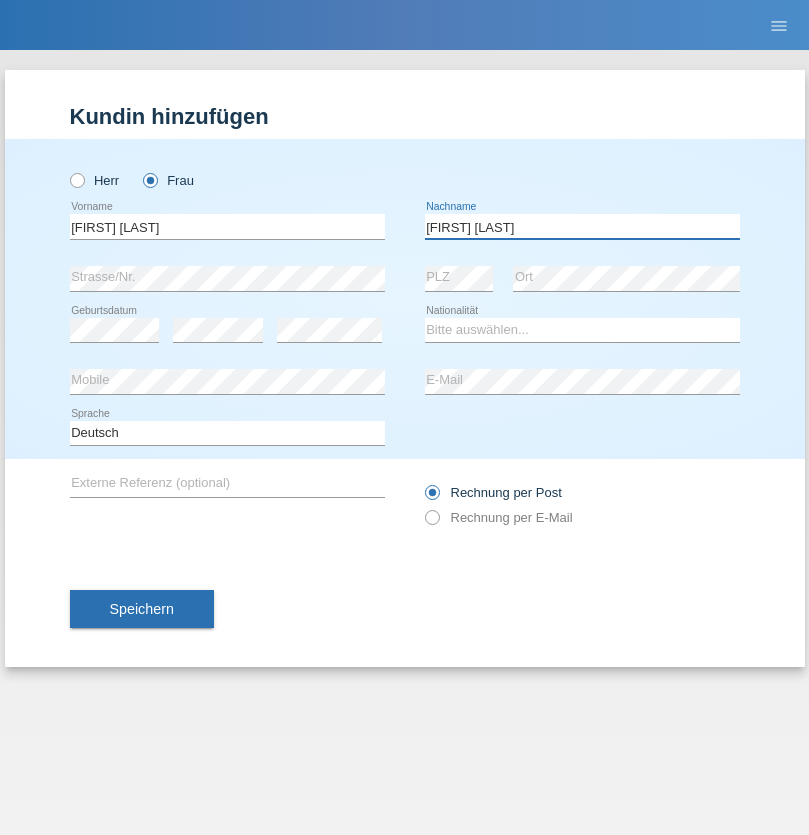 type on "[FIRST] [LAST]" 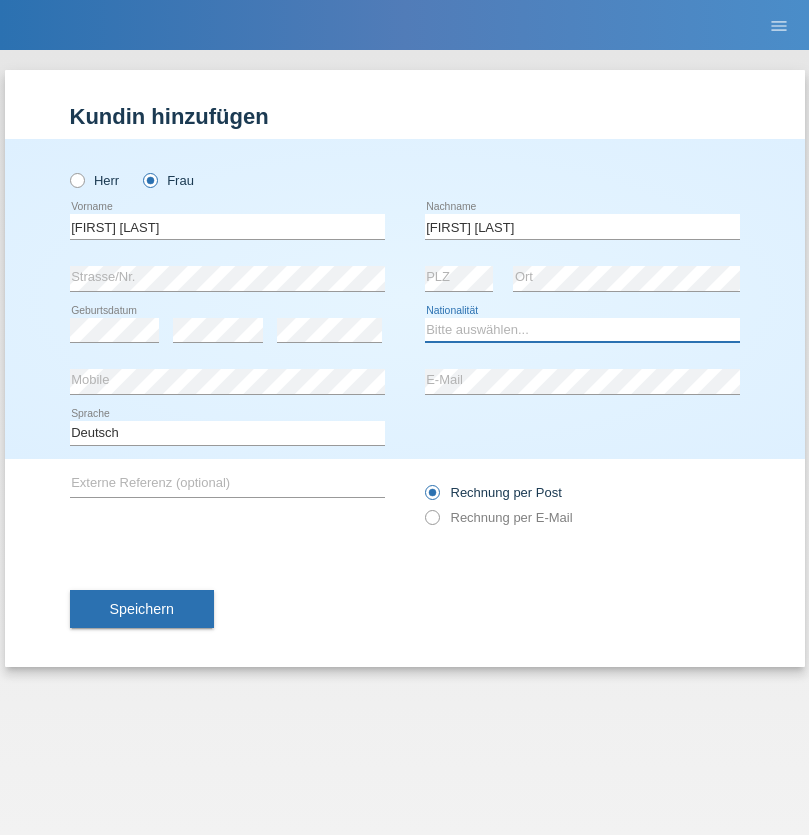 select on "CH" 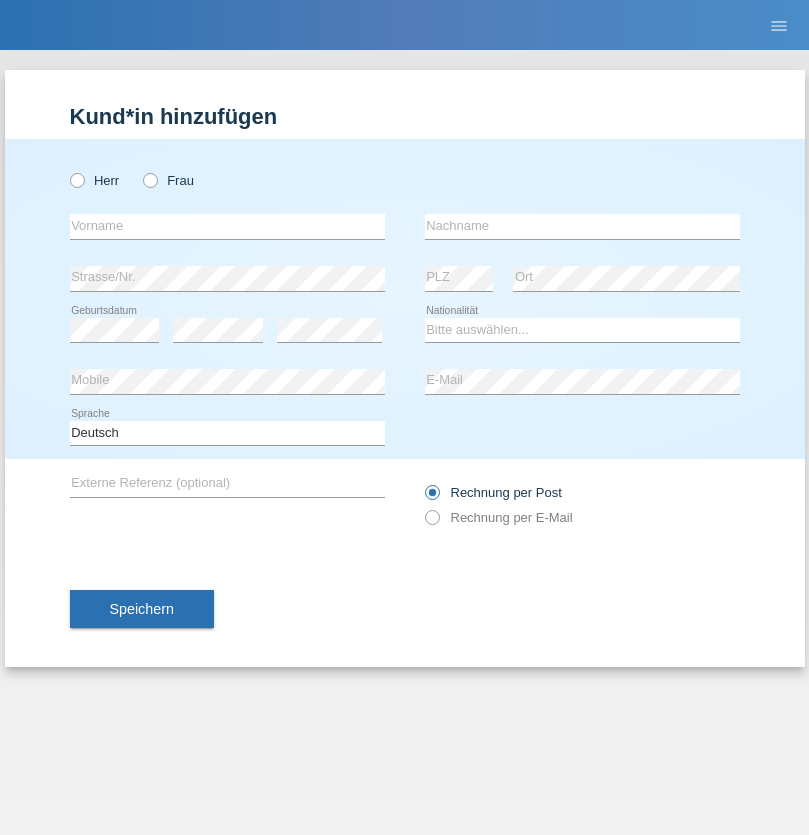 scroll, scrollTop: 0, scrollLeft: 0, axis: both 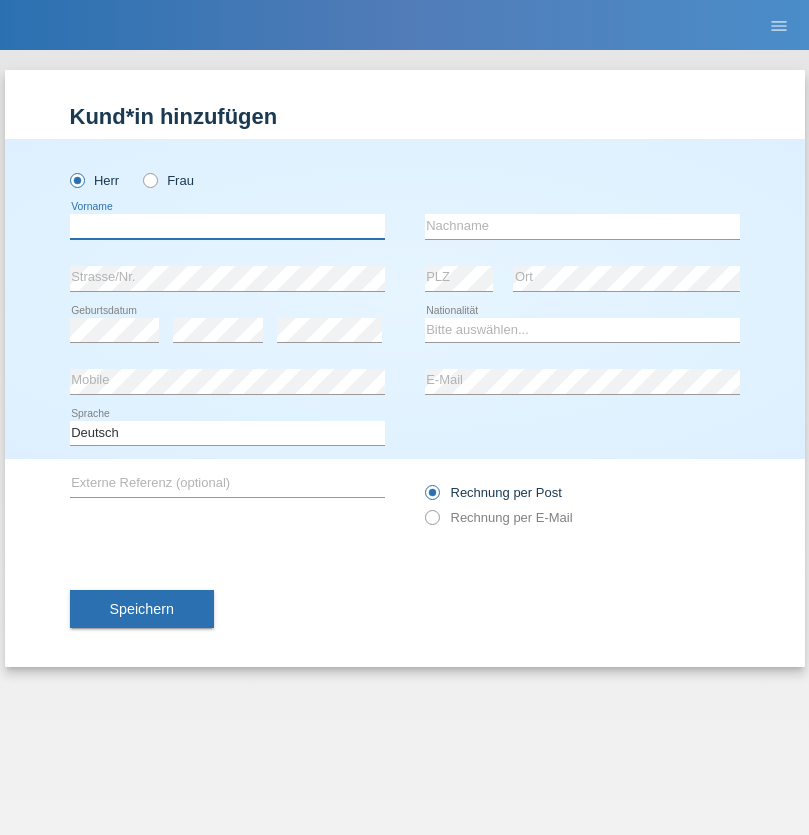 click at bounding box center (227, 226) 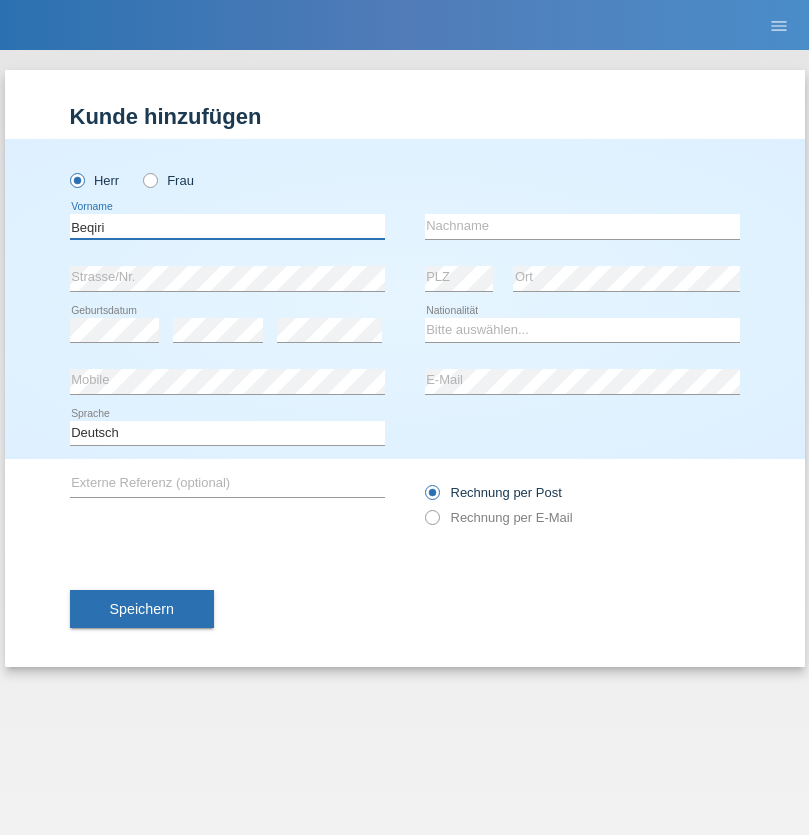 type on "Beqiri" 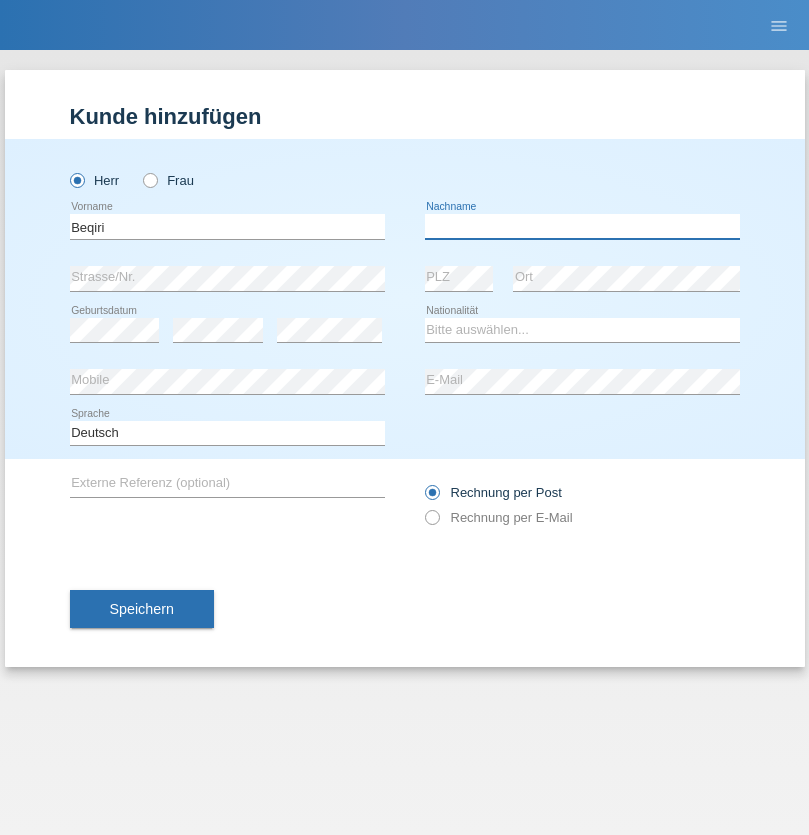 click at bounding box center [582, 226] 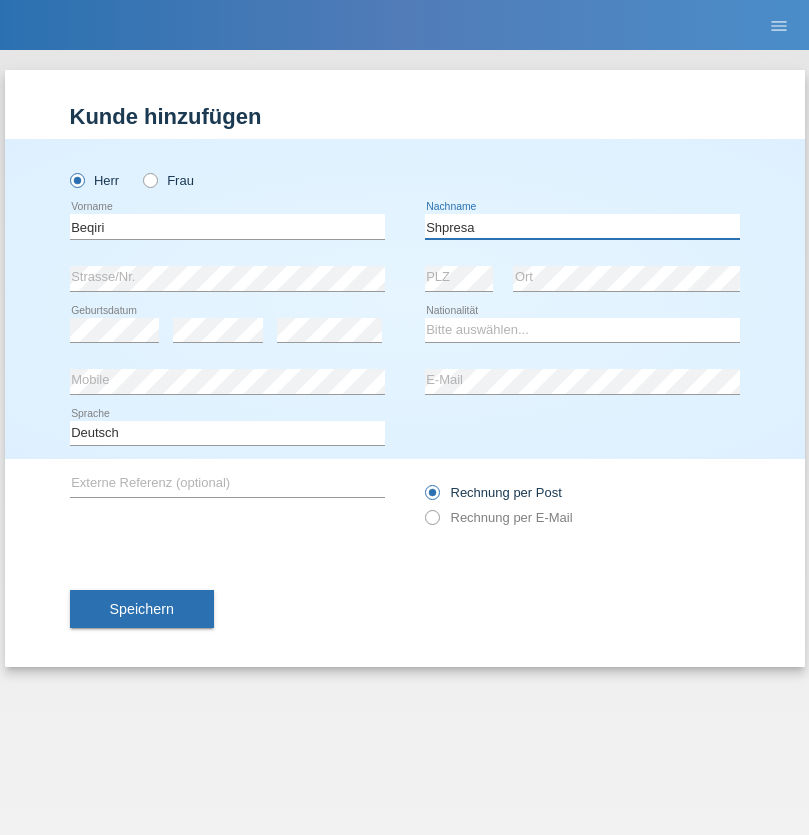 type on "Shpresa" 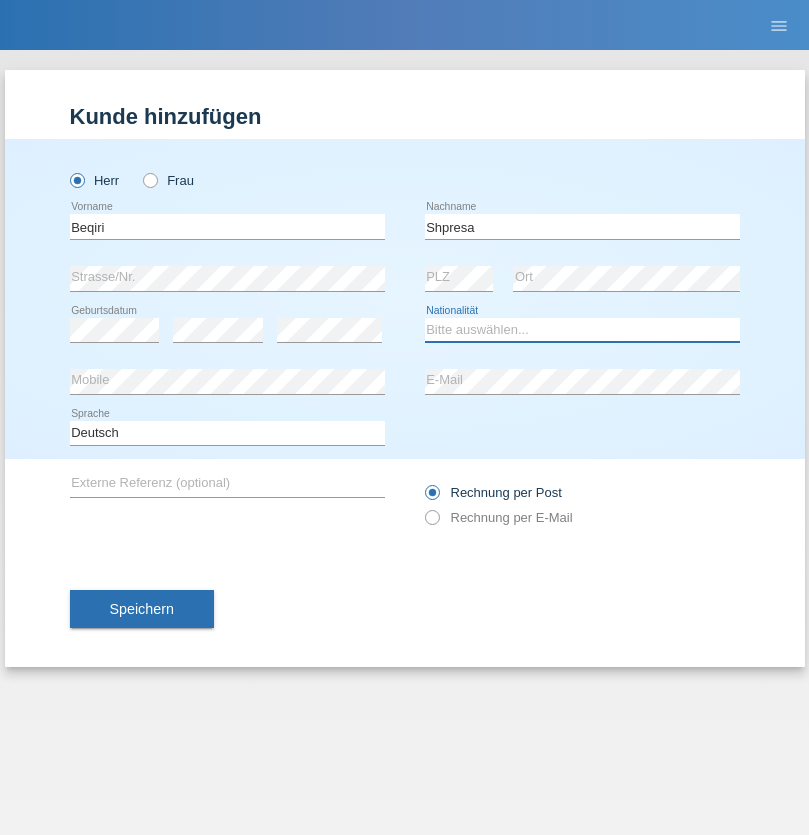 select on "XK" 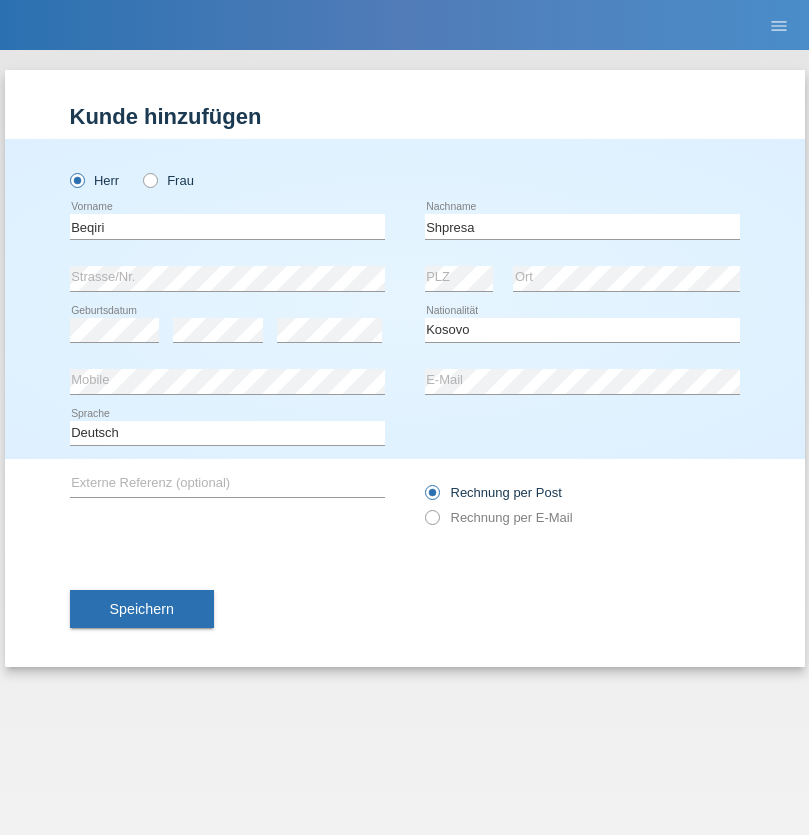 select on "C" 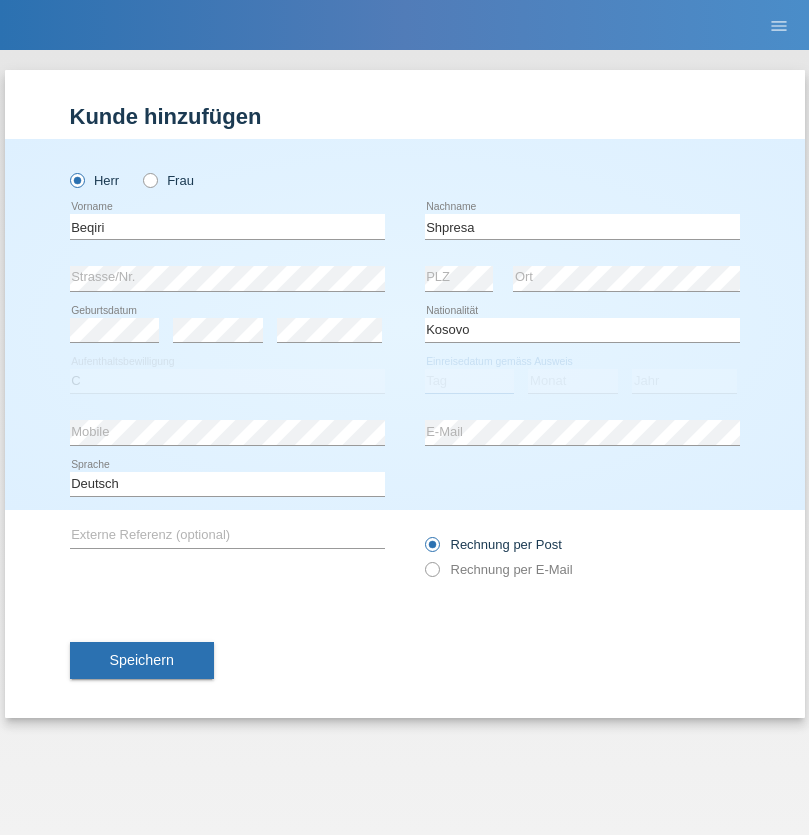 select on "08" 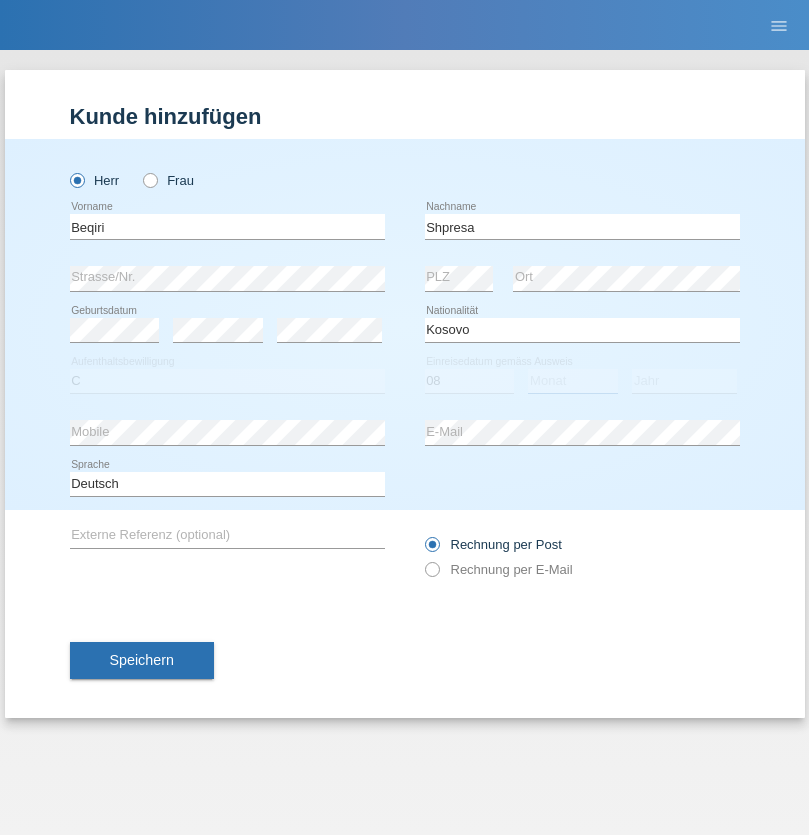 select on "02" 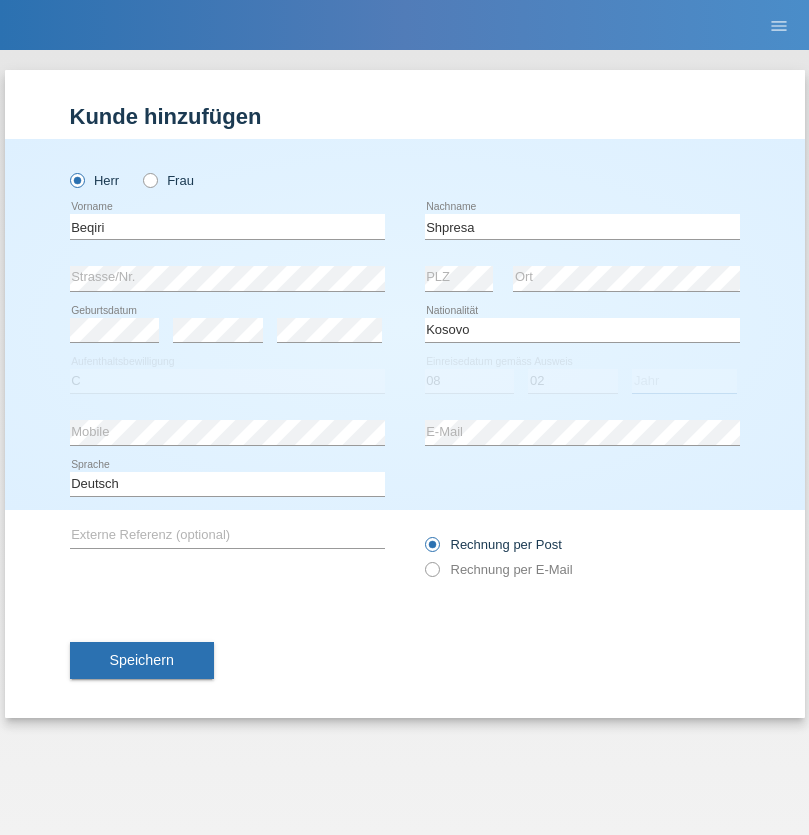 select on "1979" 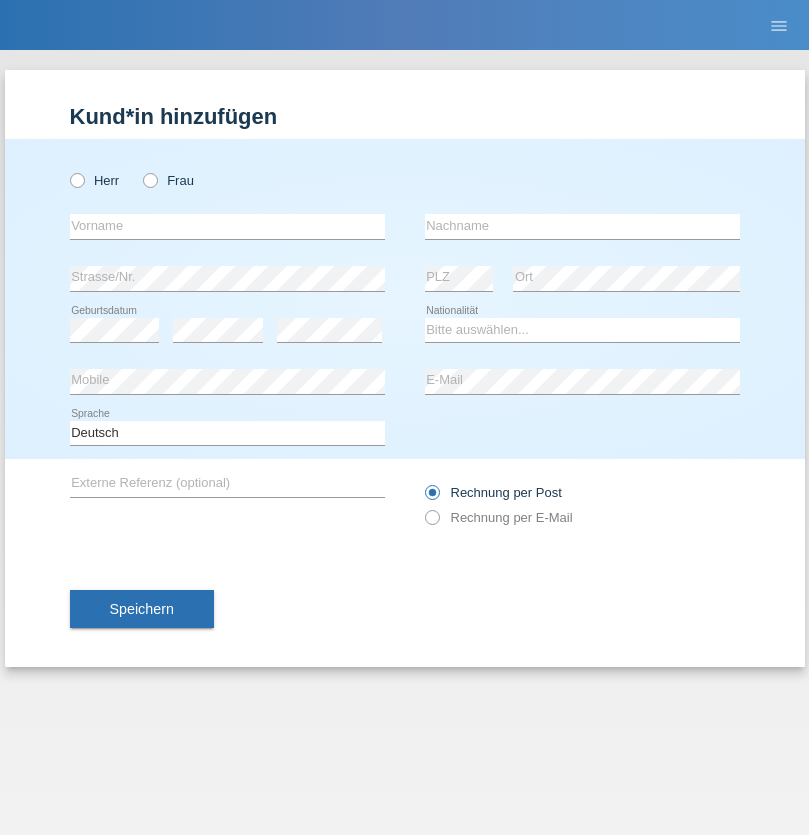scroll, scrollTop: 0, scrollLeft: 0, axis: both 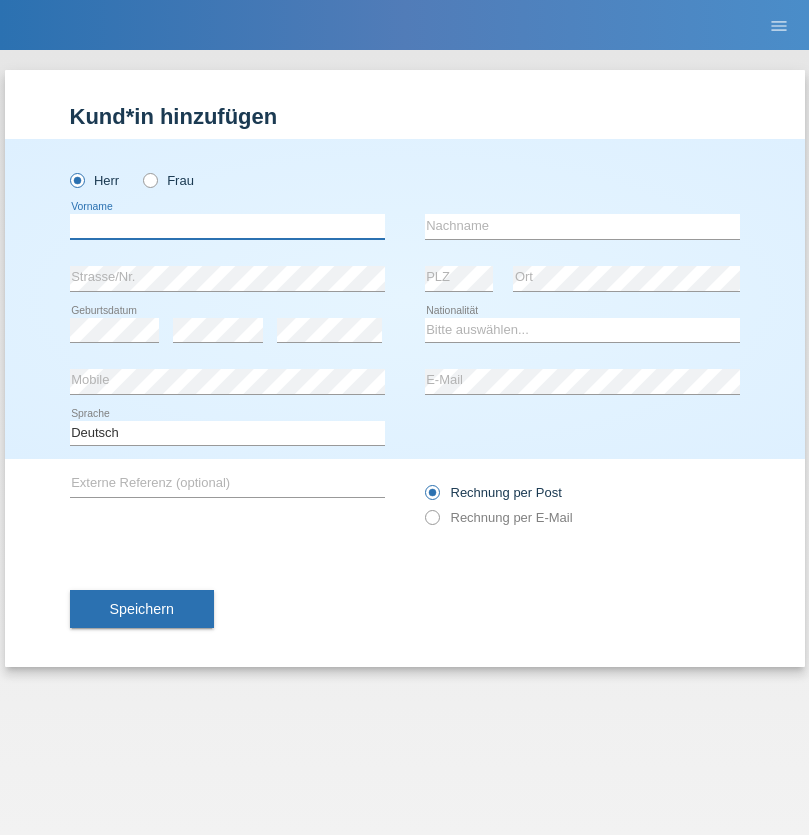 click at bounding box center [227, 226] 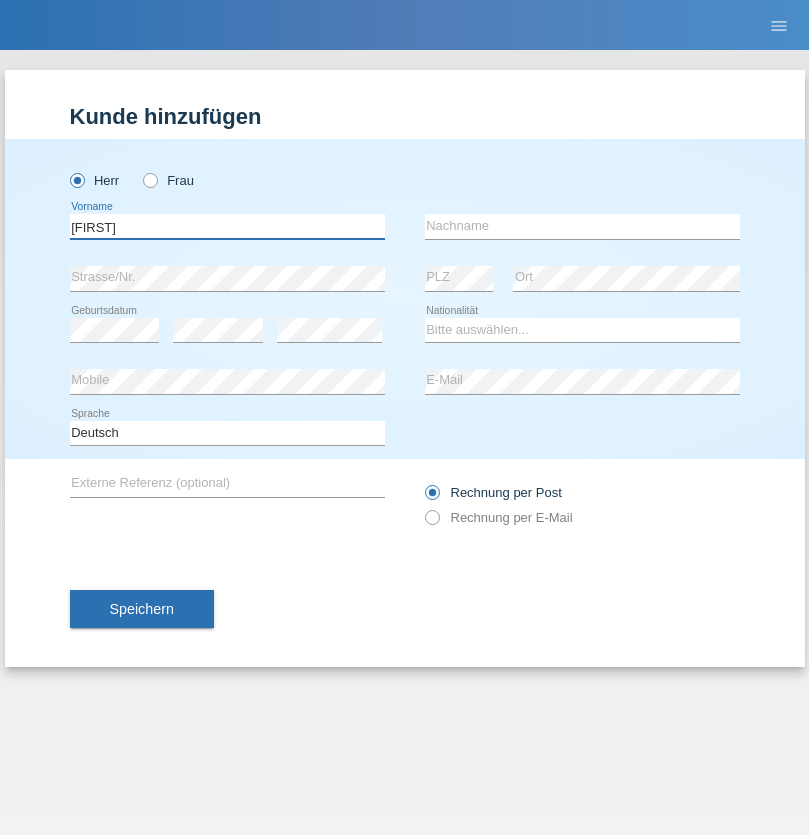type on "Timo" 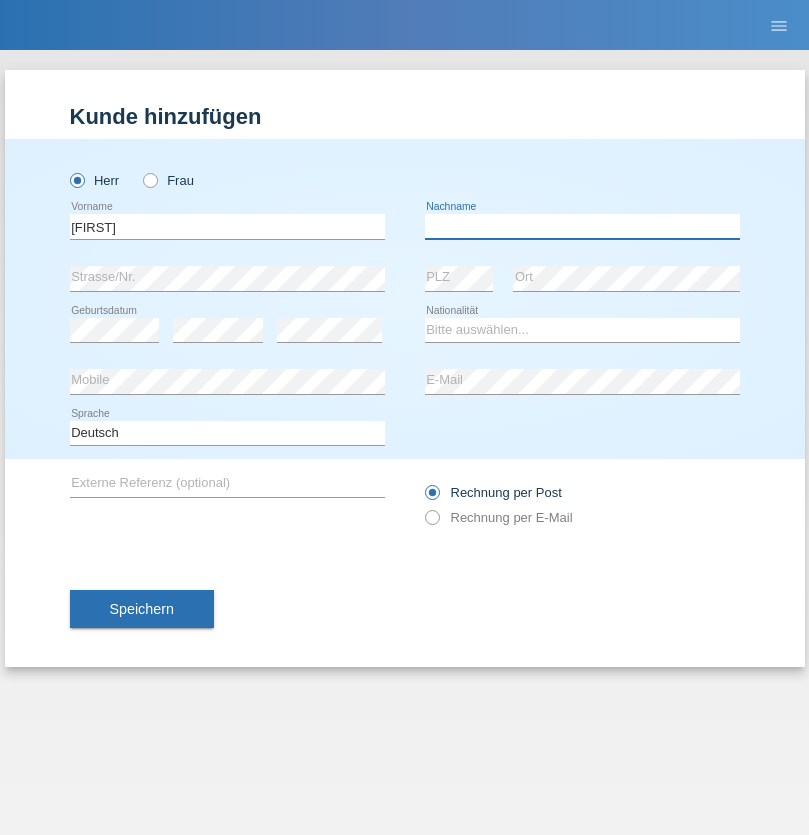 click at bounding box center [582, 226] 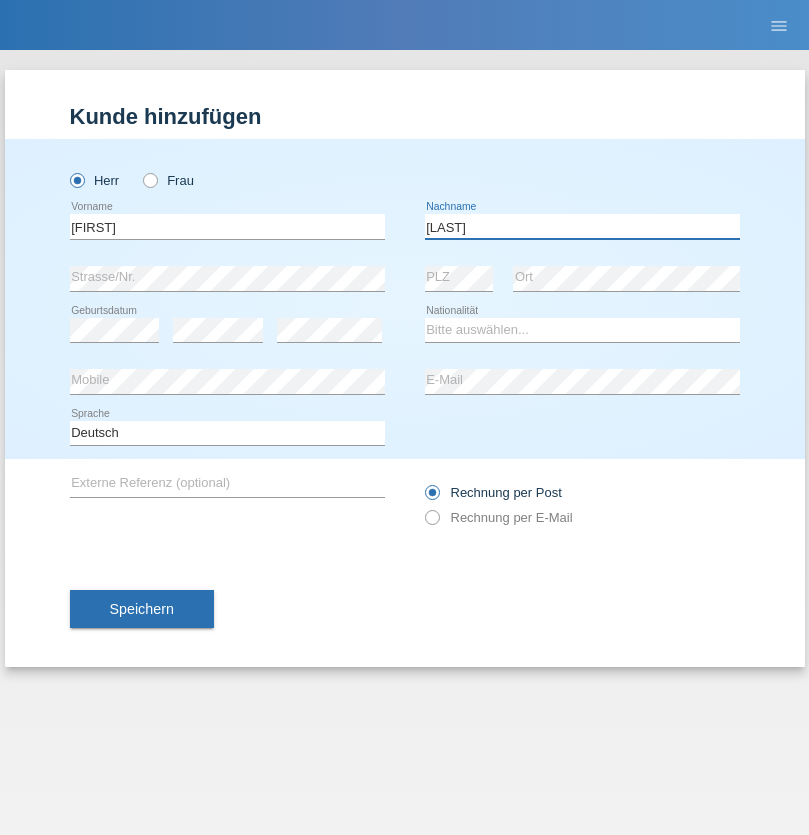 type on "Ledermann" 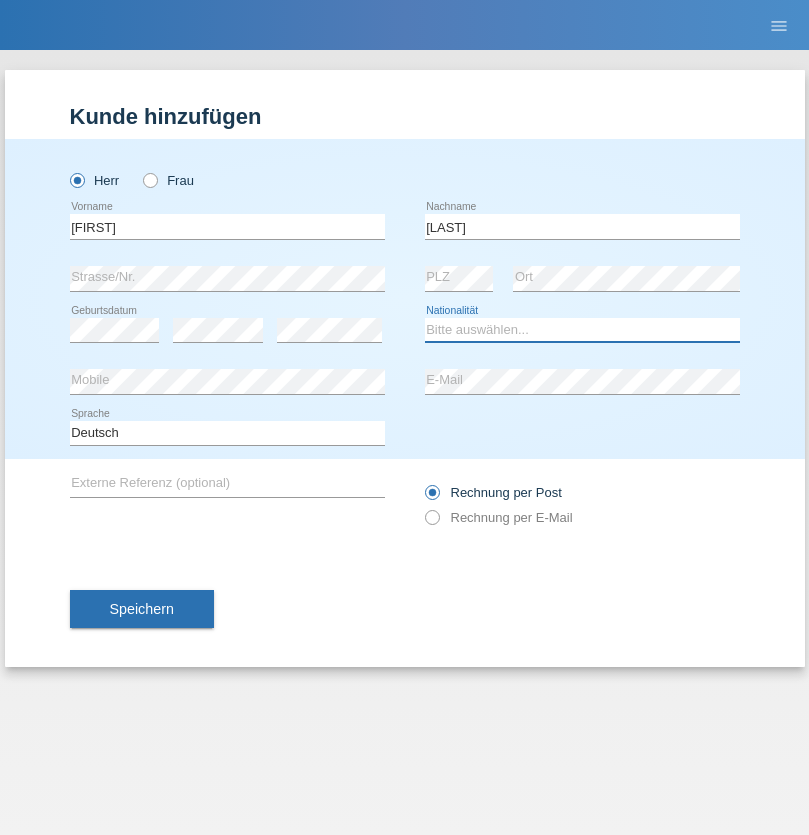 select on "CH" 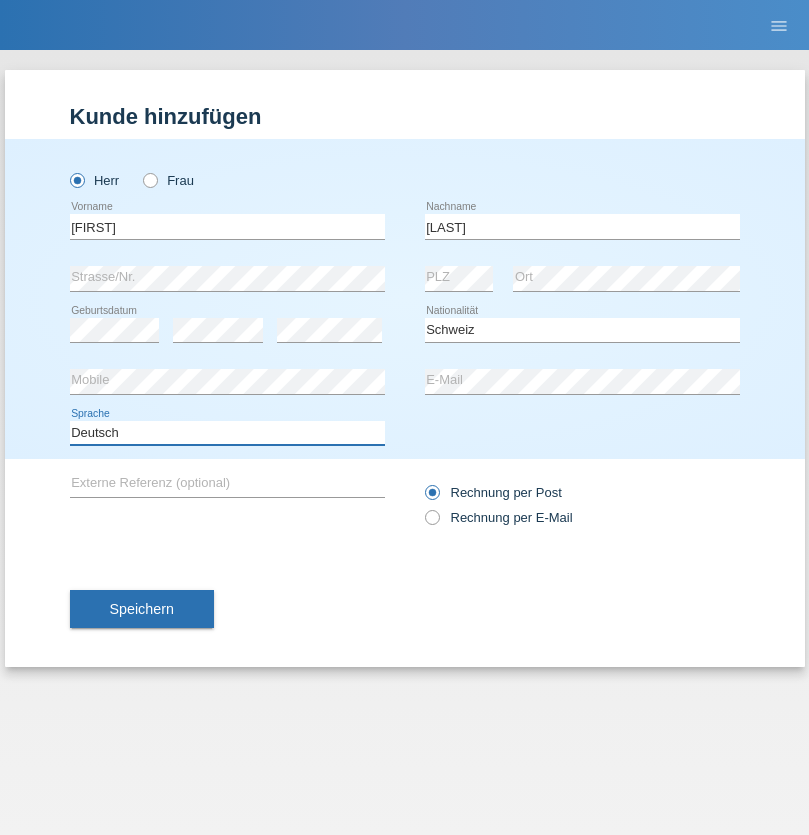 select on "en" 